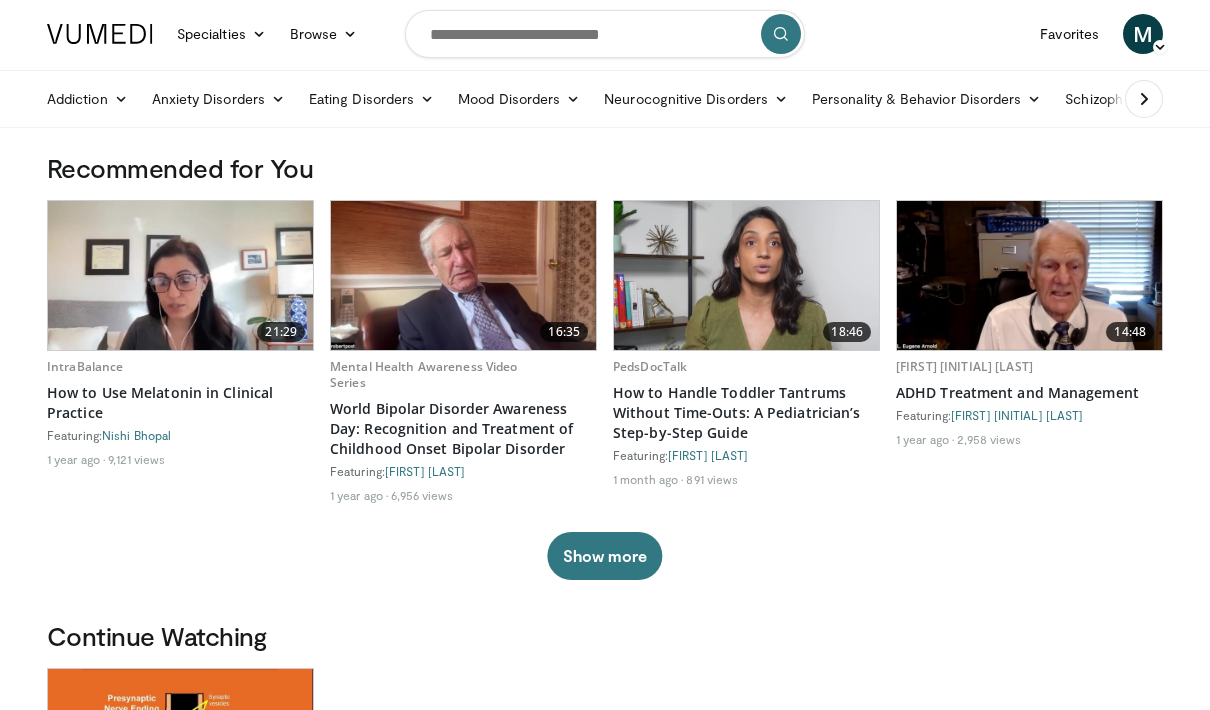 scroll, scrollTop: 0, scrollLeft: 0, axis: both 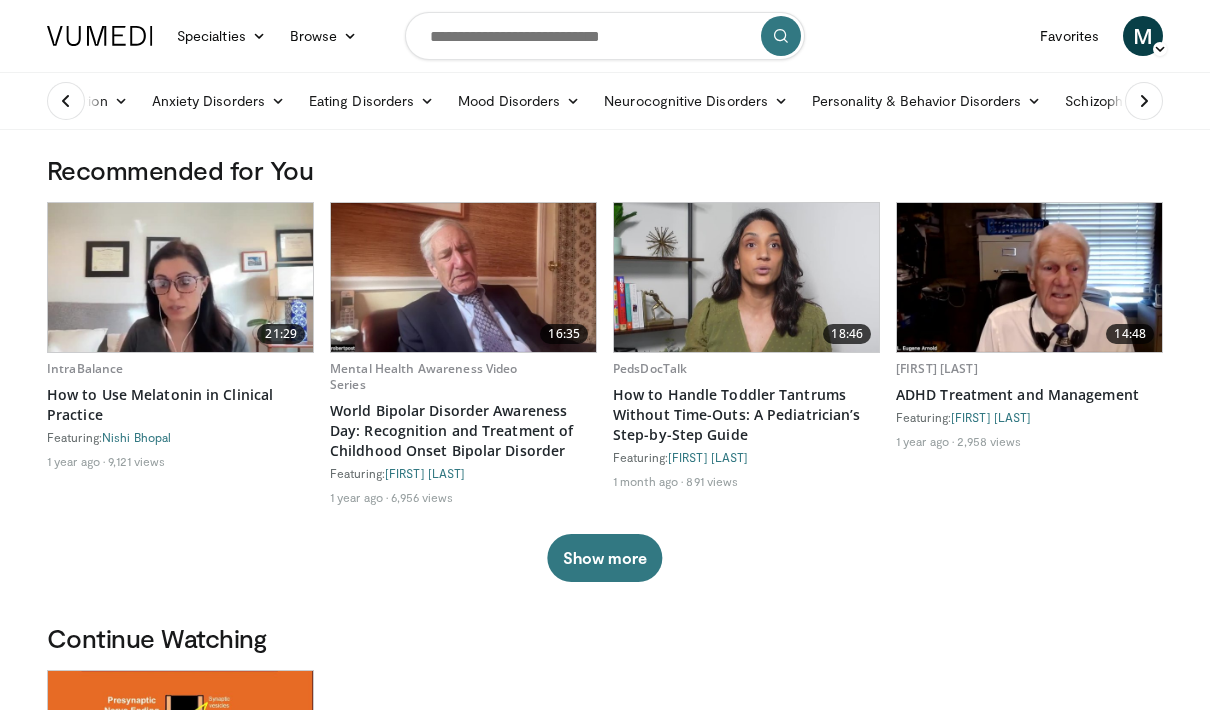 click at bounding box center (605, 36) 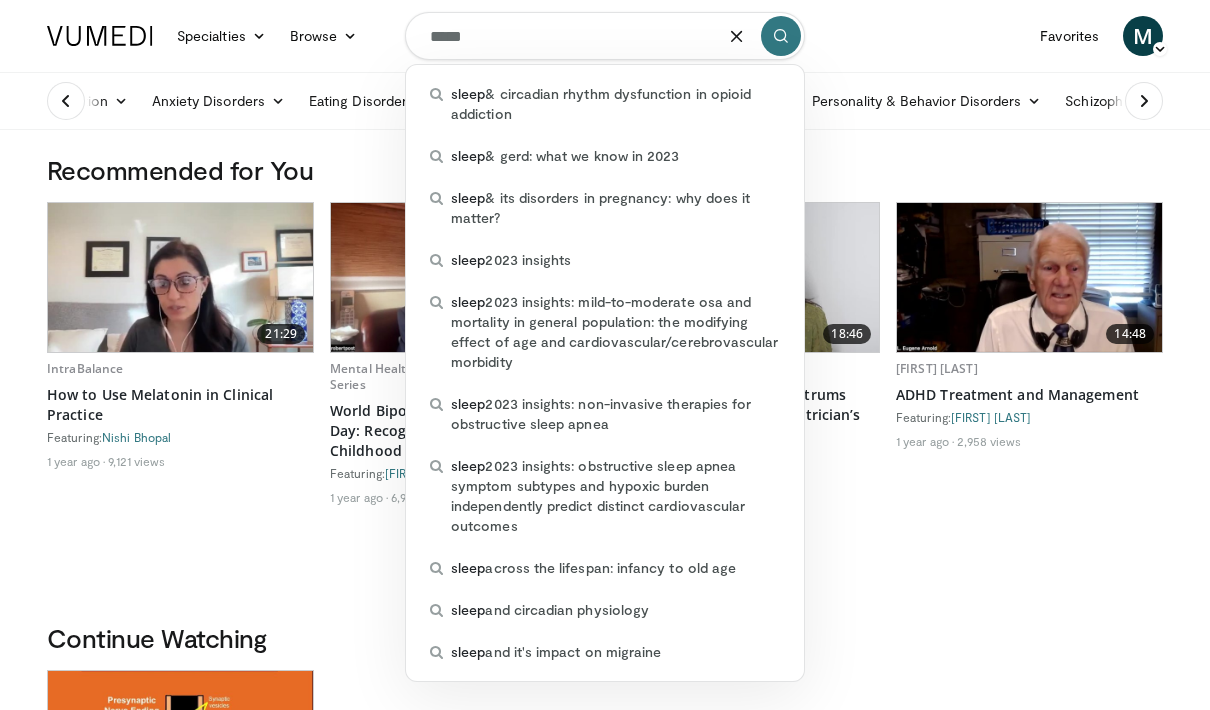 type on "*****" 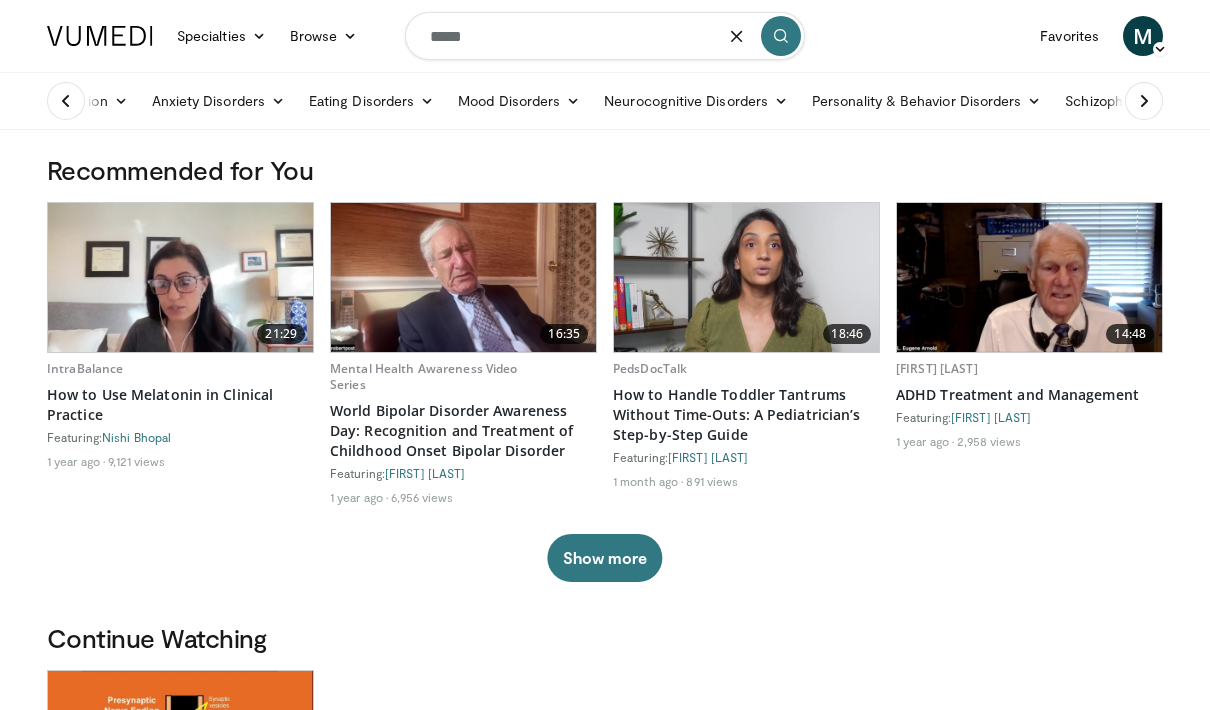 click at bounding box center [66, 101] 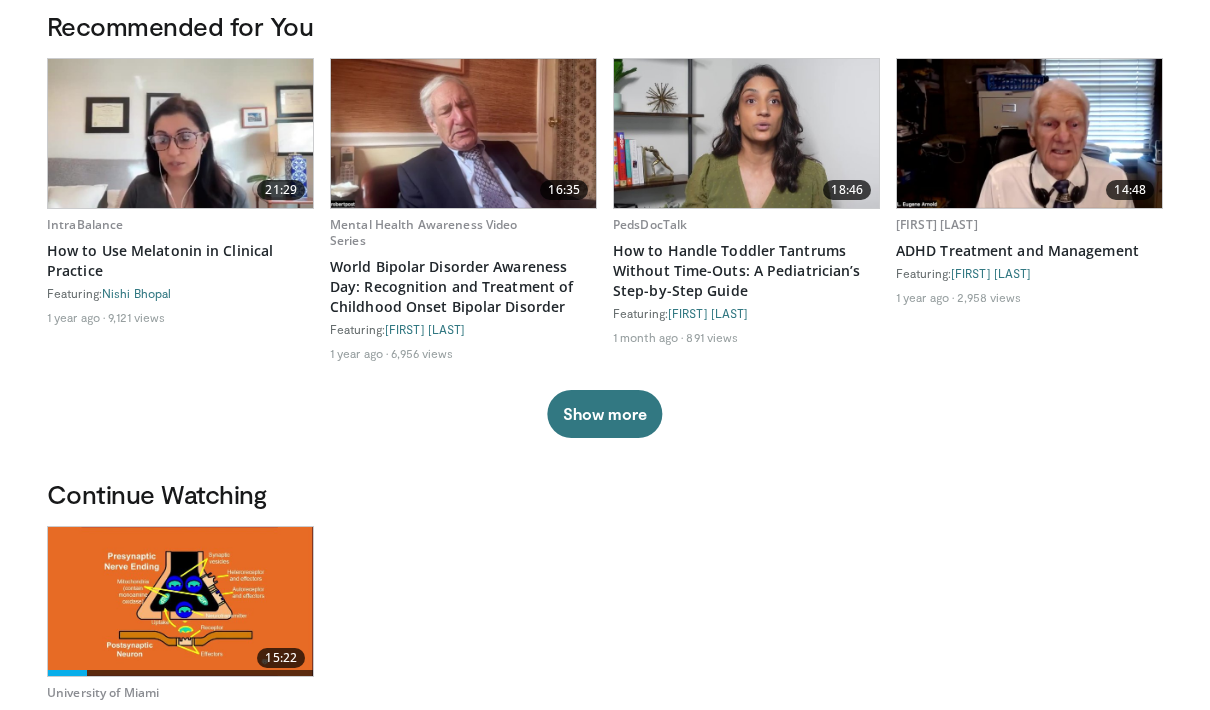 scroll, scrollTop: 132, scrollLeft: 0, axis: vertical 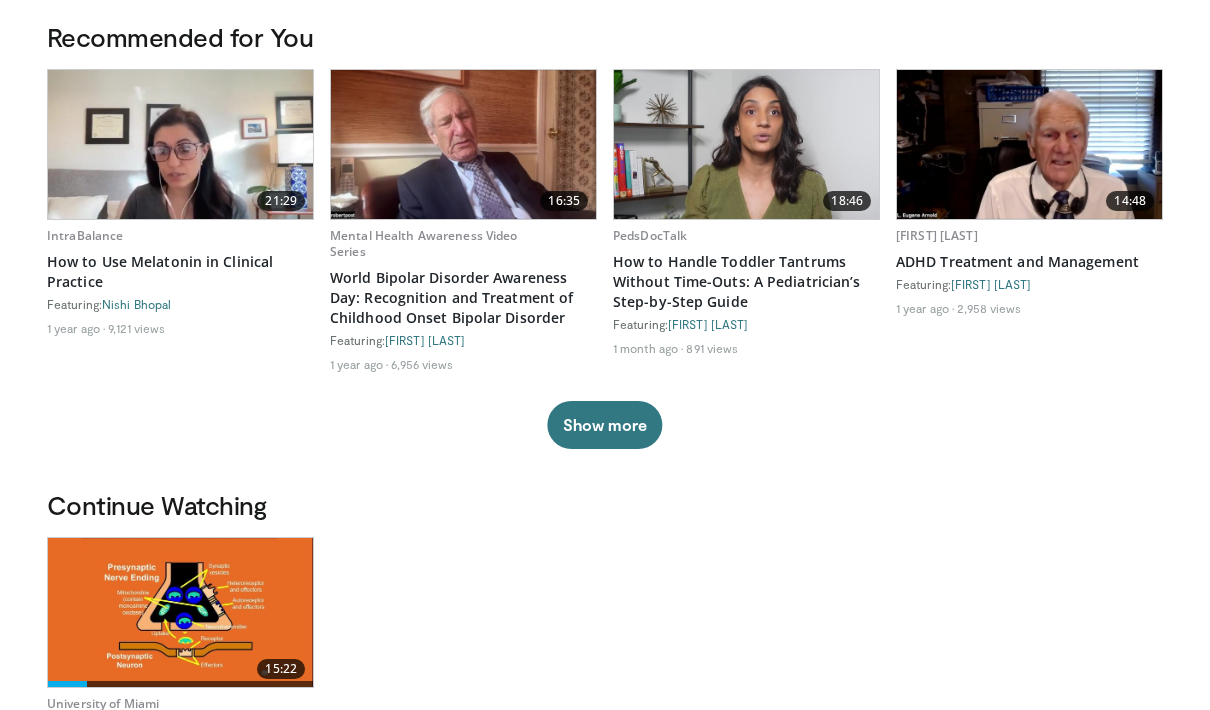 click on "Show more" at bounding box center (604, 426) 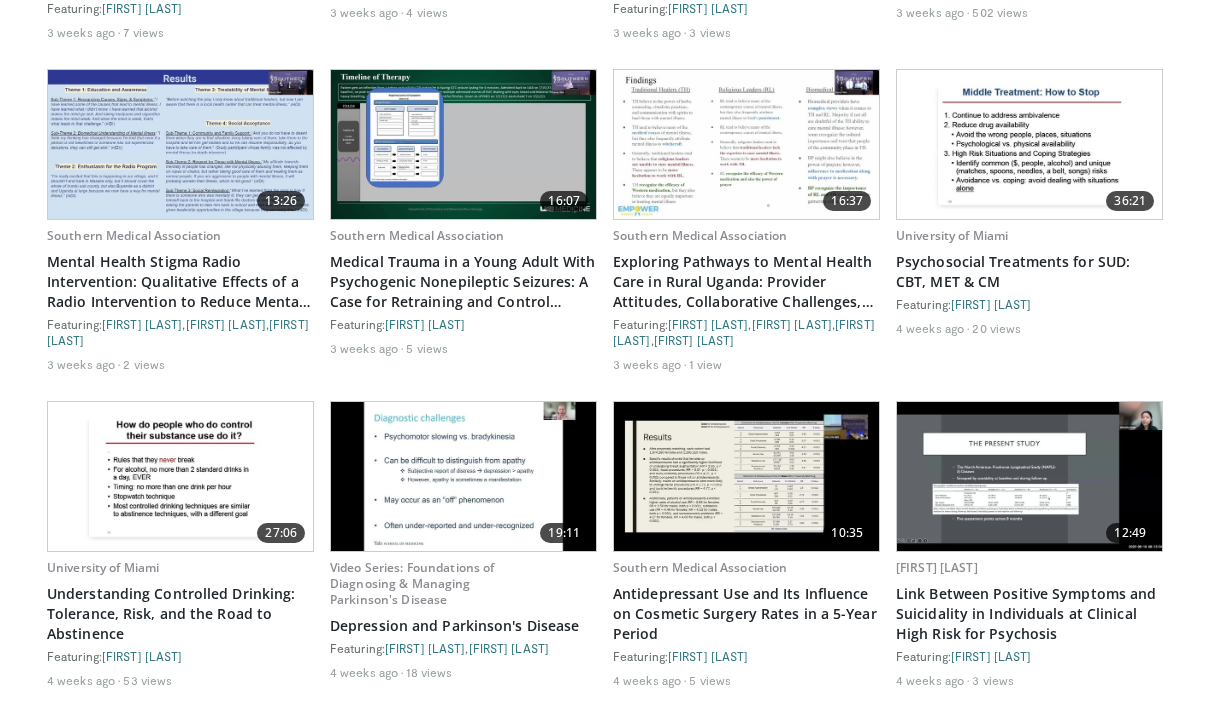 scroll, scrollTop: 6422, scrollLeft: 0, axis: vertical 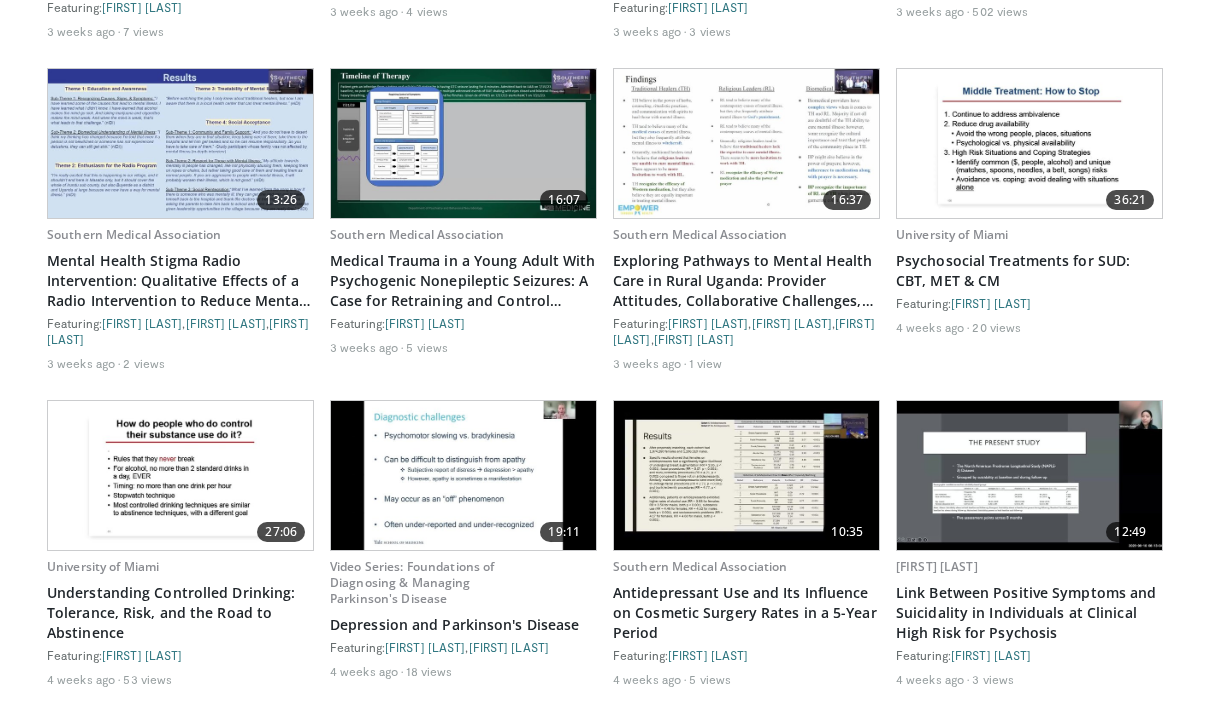 click at bounding box center [1029, 476] 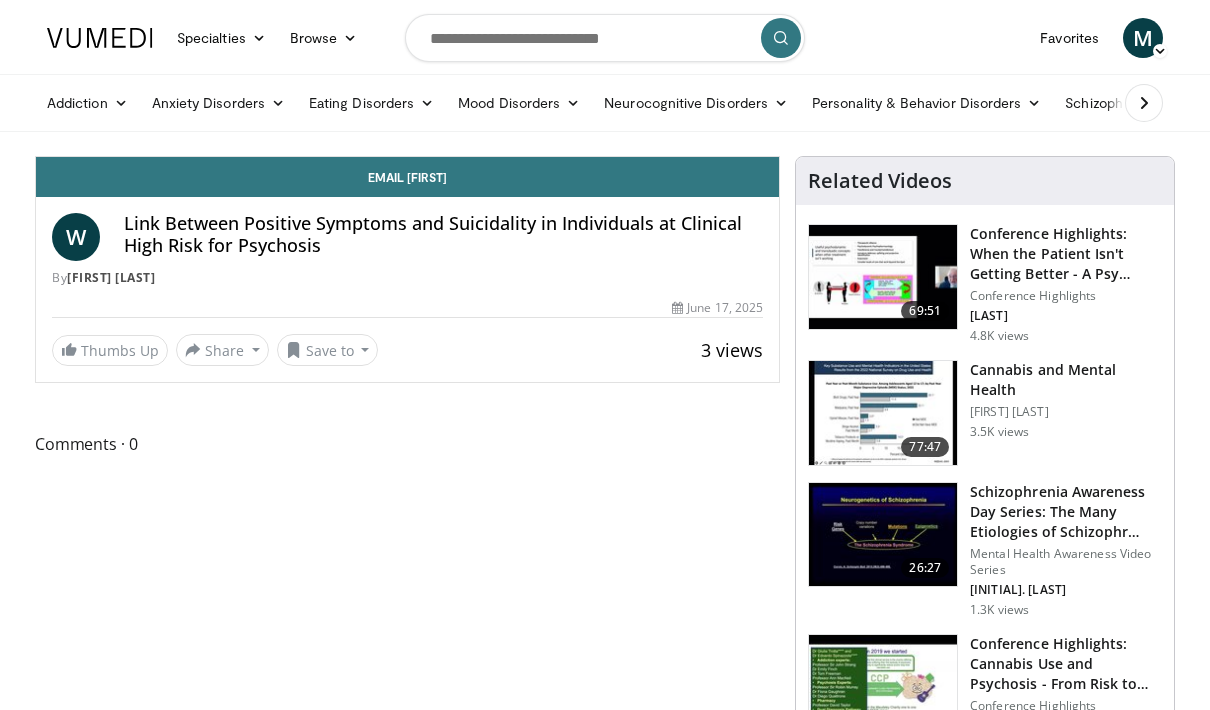scroll, scrollTop: -64, scrollLeft: 0, axis: vertical 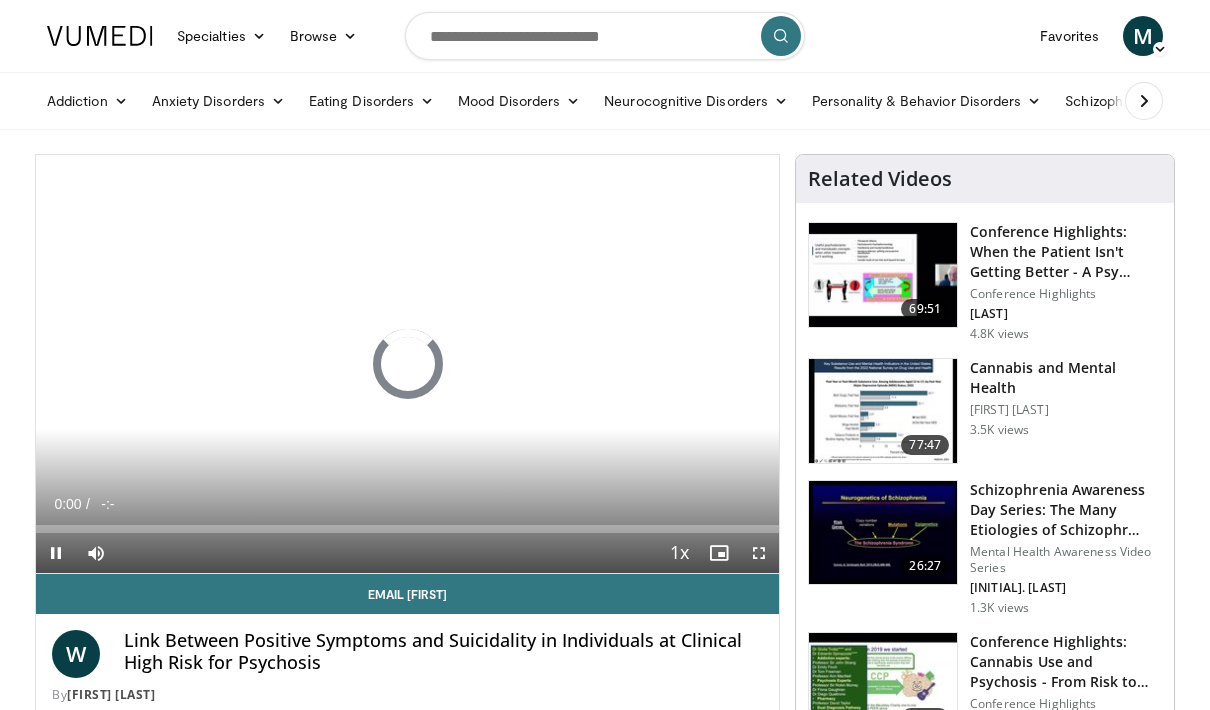 click on "Specialties
Adult & Family Medicine
Allergy, Asthma, Immunology
Anesthesiology
Cardiology
Dental
Dermatology
Endocrinology
Gastroenterology & Hepatology
General Surgery
Hematology & Oncology
Infectious Disease
Nephrology
Neurology
Neurosurgery
Obstetrics & Gynecology
Ophthalmology
Oral Maxillofacial
Orthopaedics
Otolaryngology
Pediatrics
Plastic Surgery
Podiatry
Psychiatry
Pulmonology
Radiation Oncology
Radiology
Rheumatology
Urology
Browse
M" at bounding box center (605, 36) 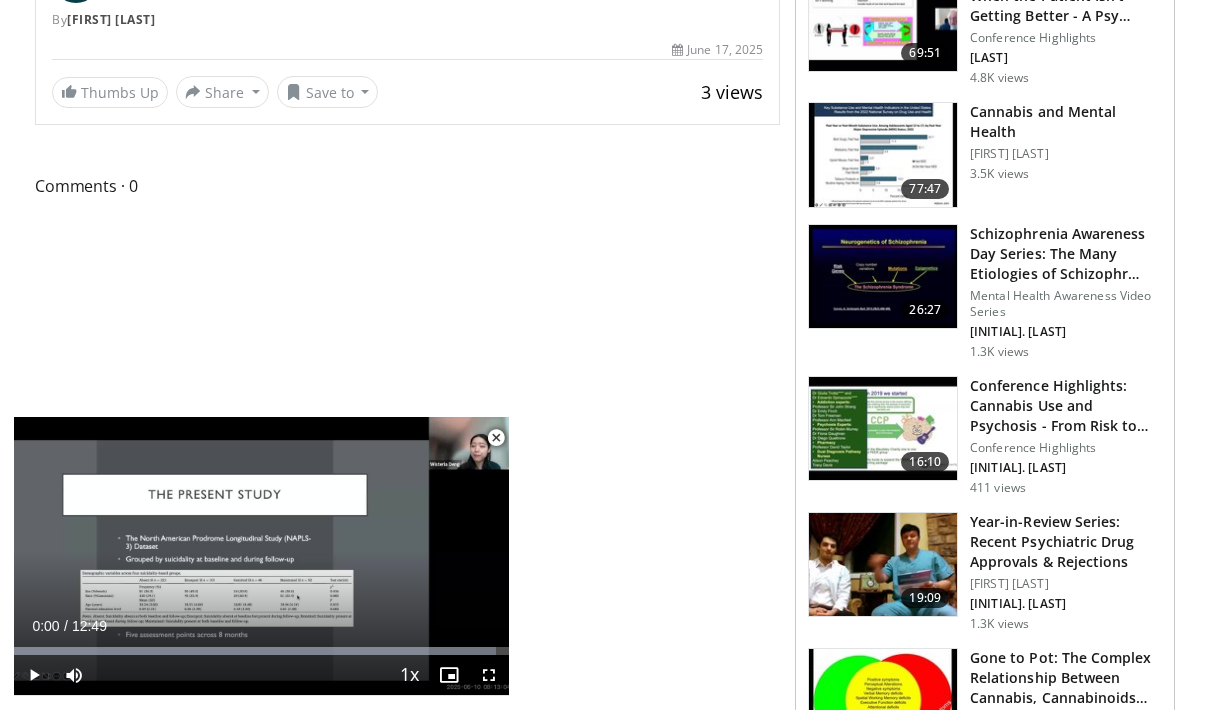 scroll, scrollTop: 255, scrollLeft: 0, axis: vertical 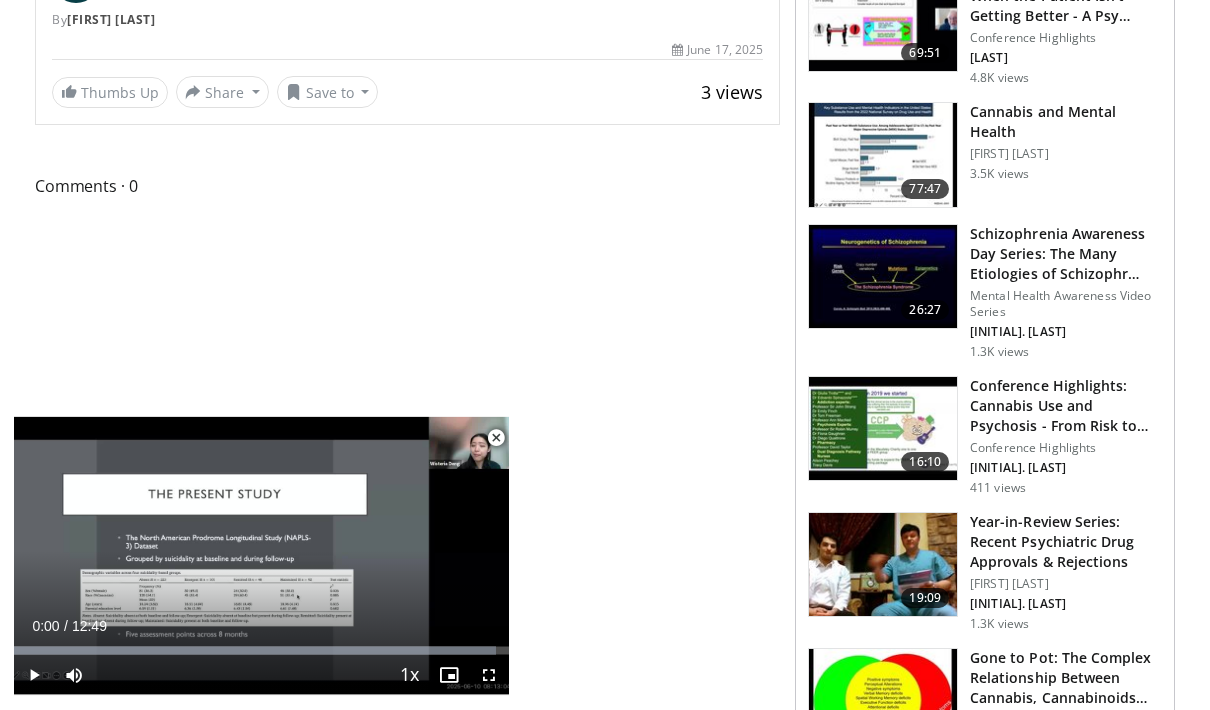 click on "Mental Health Awareness Video Series" at bounding box center [1066, 305] 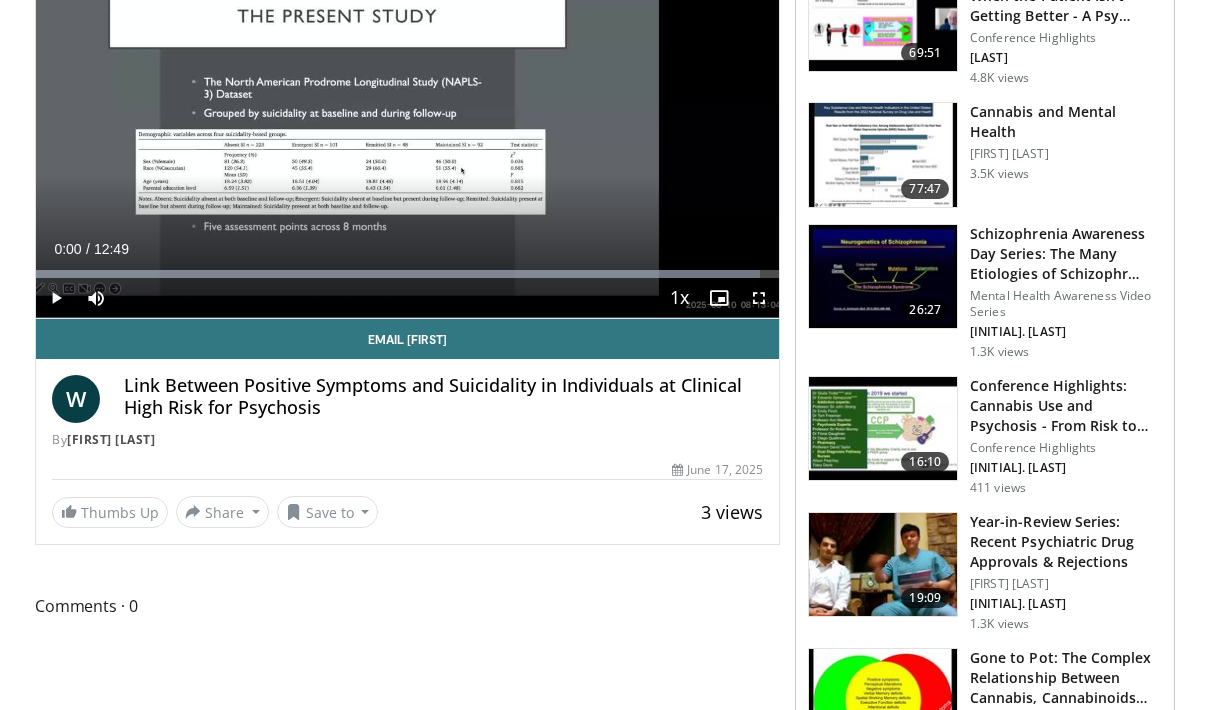 click on "**********" at bounding box center [415, 1329] 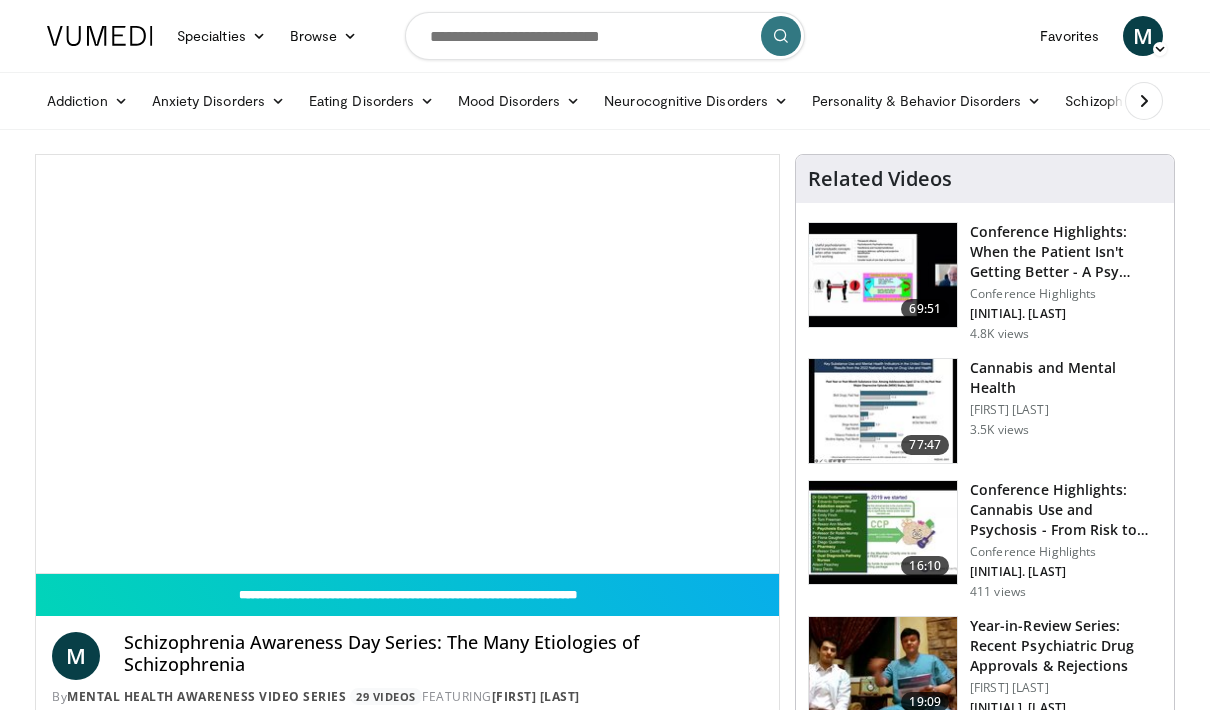 scroll, scrollTop: 0, scrollLeft: 0, axis: both 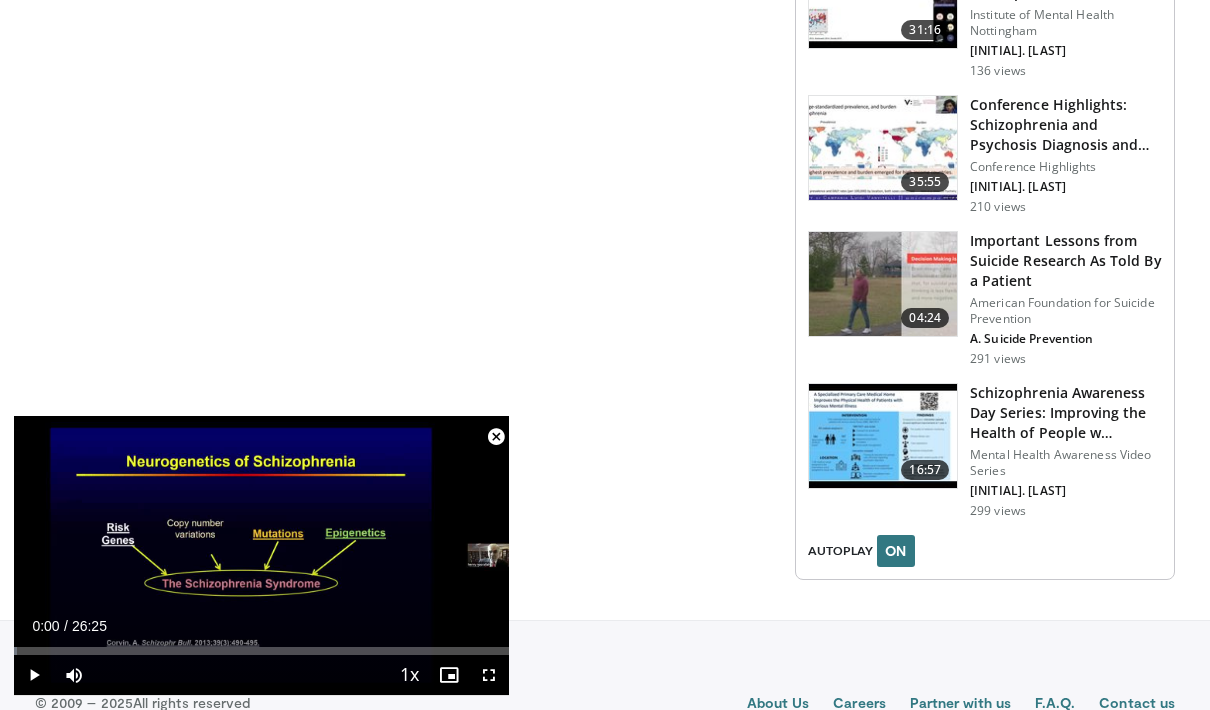 click on "**********" at bounding box center [415, -850] 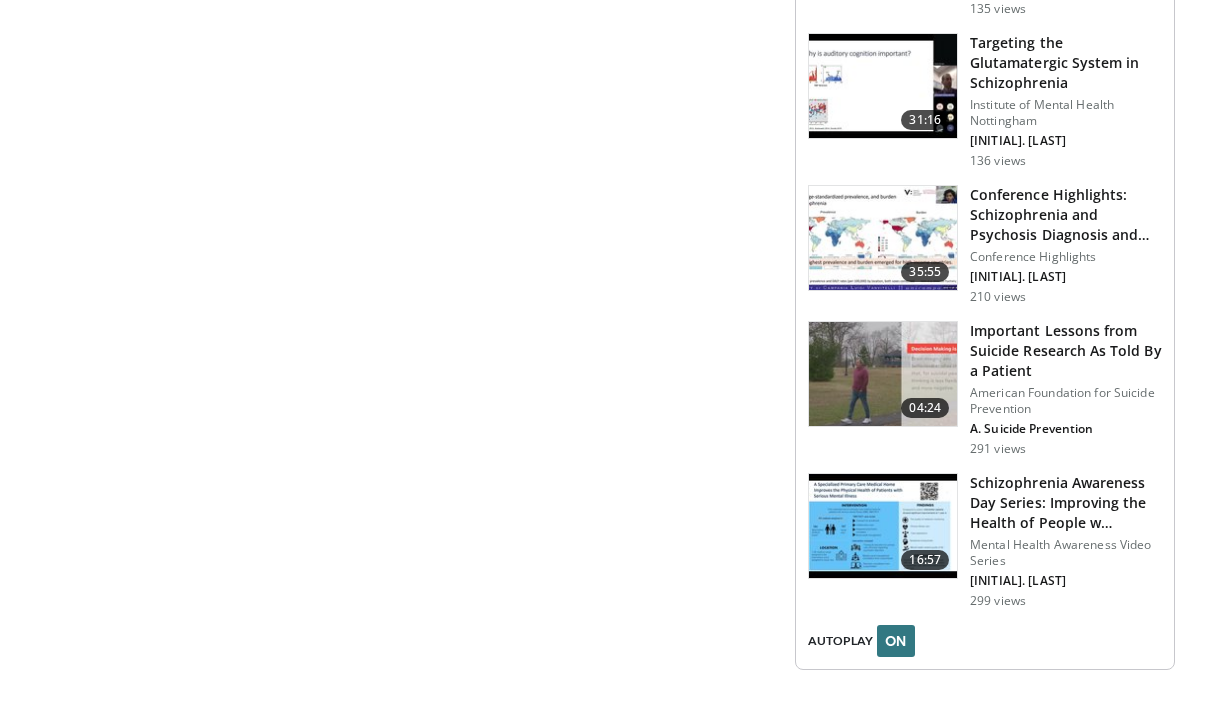 scroll, scrollTop: 2354, scrollLeft: 0, axis: vertical 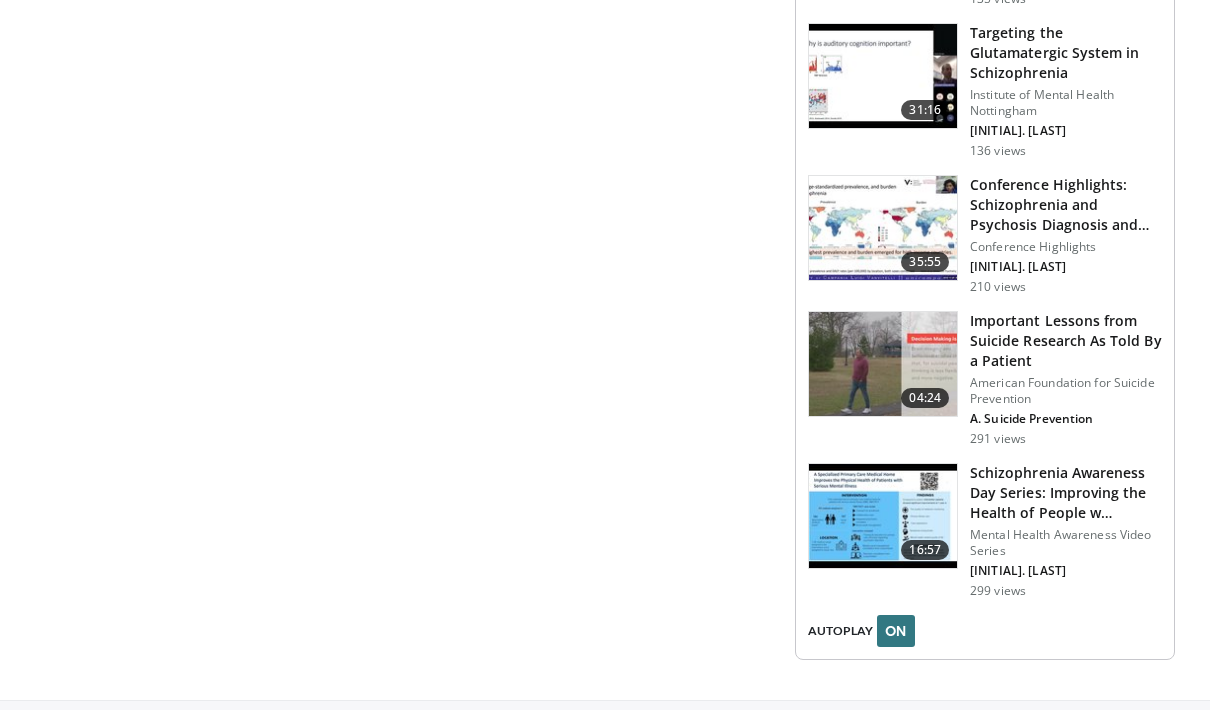 click on "210 views" at bounding box center (1066, 287) 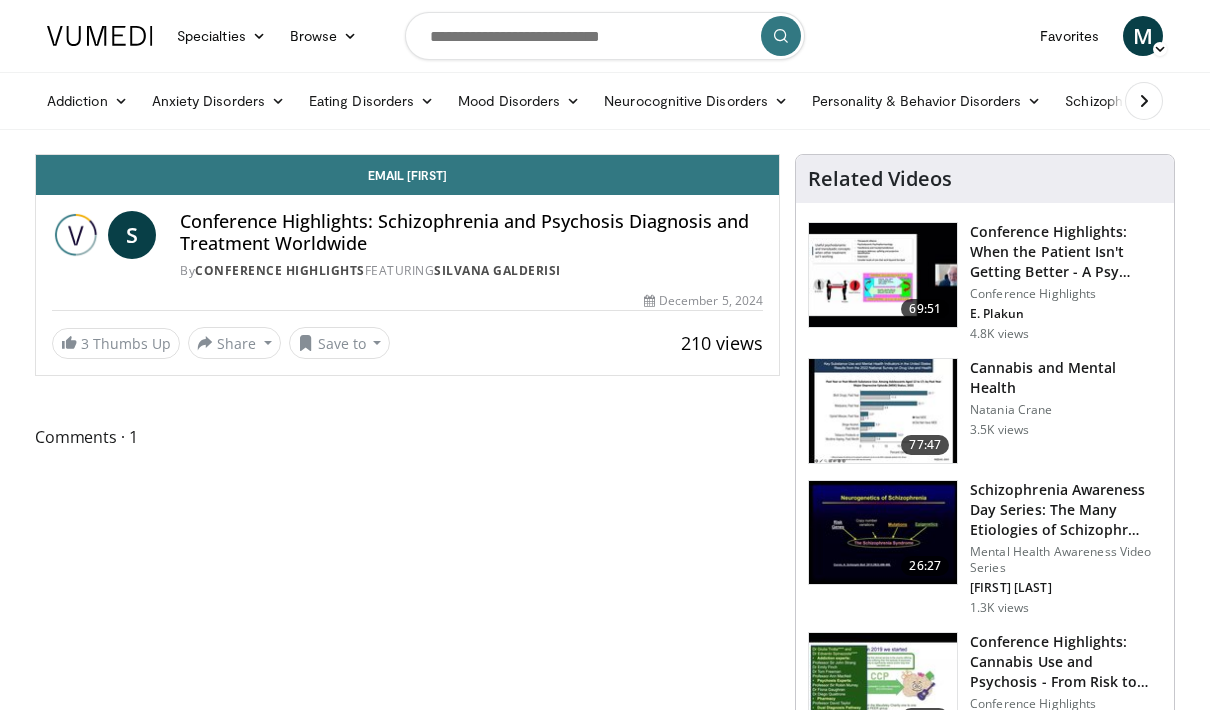 scroll, scrollTop: 0, scrollLeft: 0, axis: both 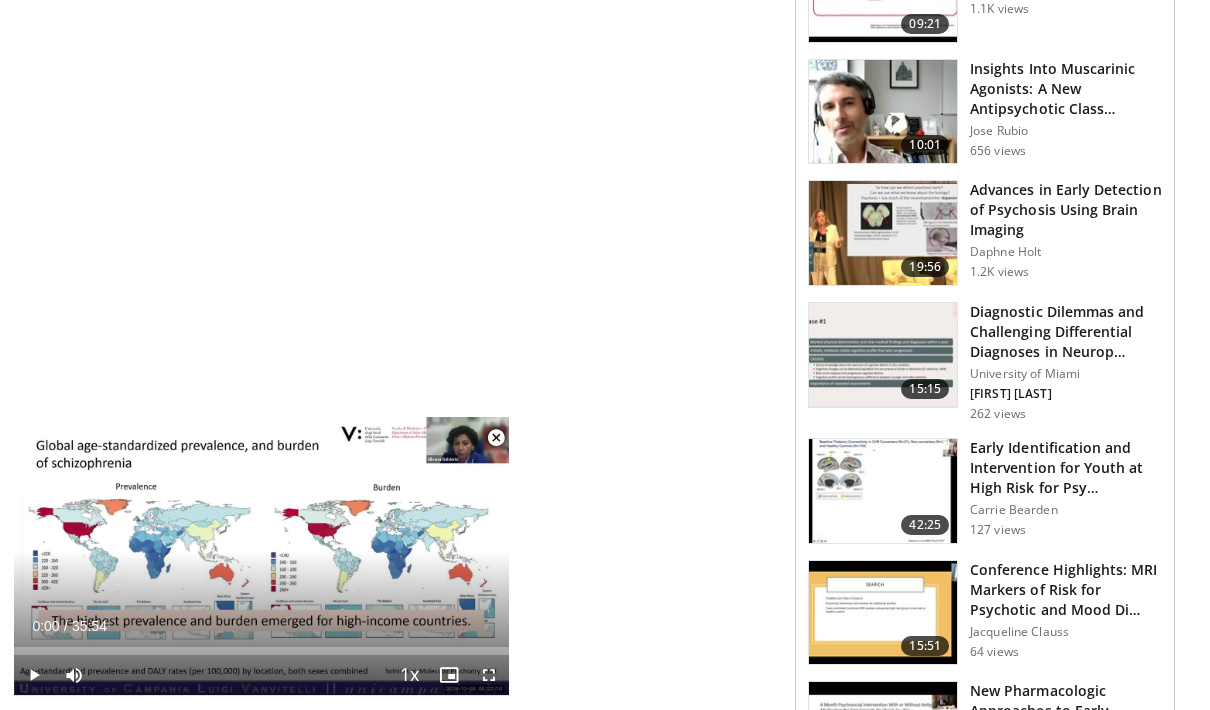 click on "Diagnostic Dilemmas and Challenging Differential Diagnoses in Neurop…" at bounding box center [1066, 332] 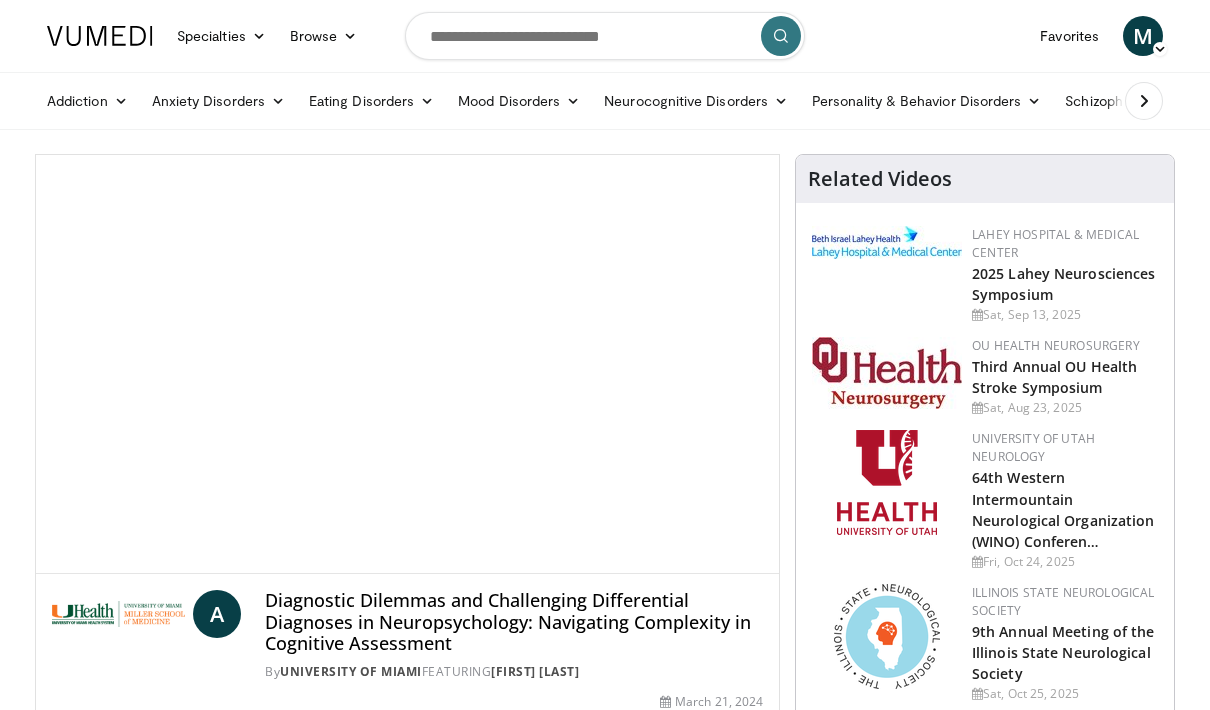 scroll, scrollTop: 0, scrollLeft: 0, axis: both 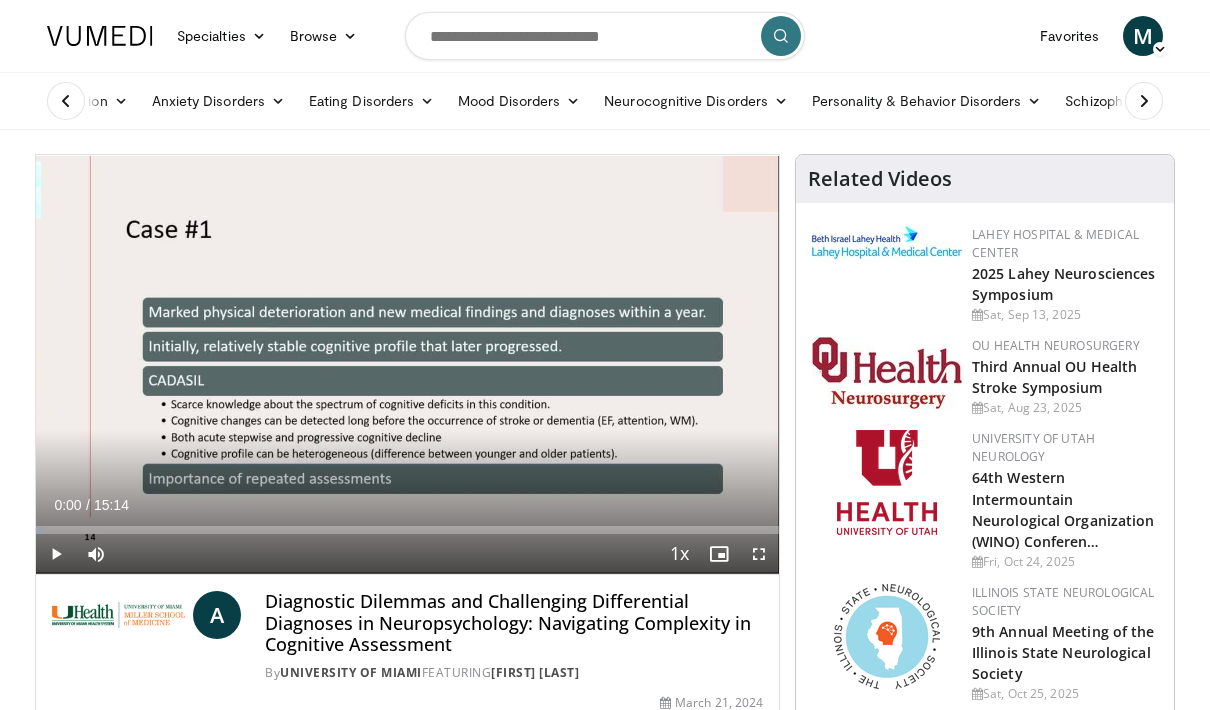 click at bounding box center [605, 36] 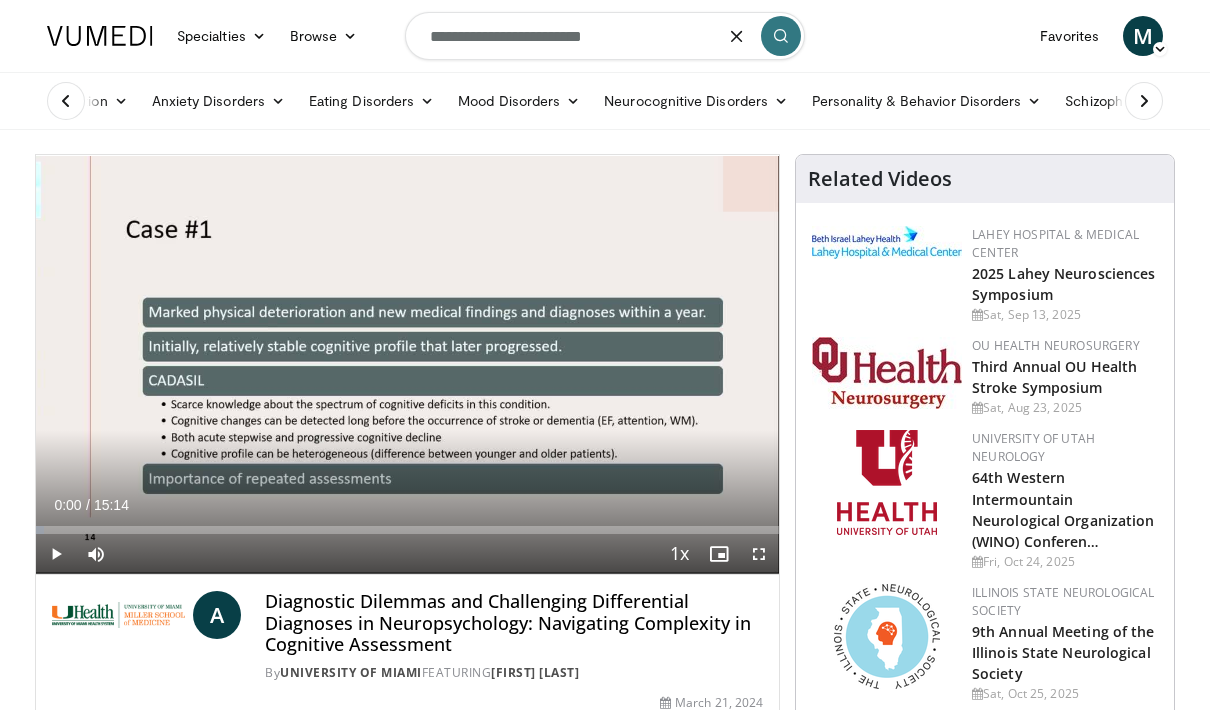 type on "**********" 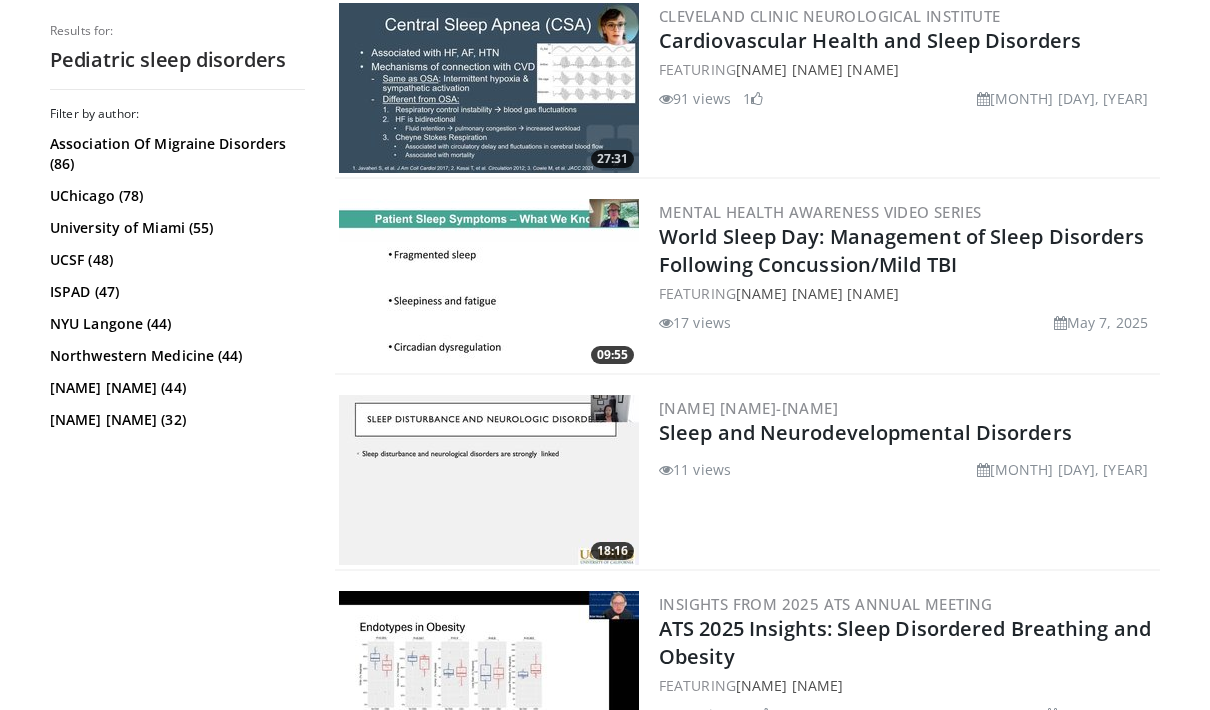 scroll, scrollTop: 2968, scrollLeft: 0, axis: vertical 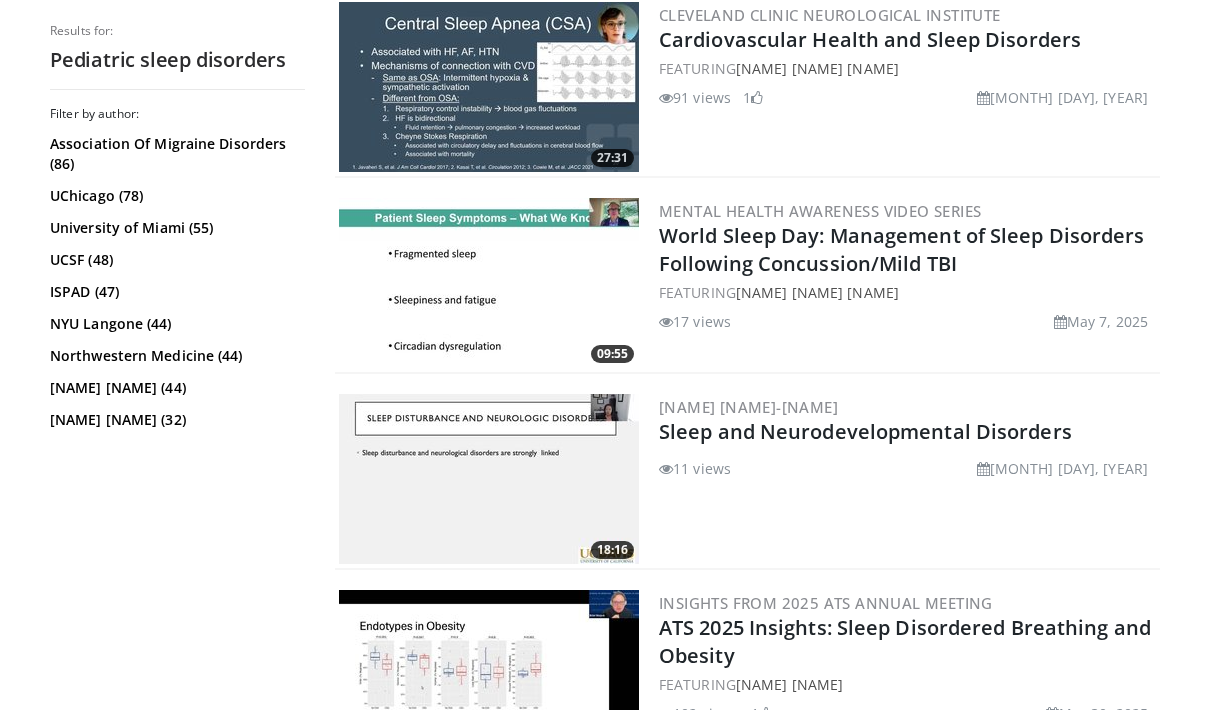click on "Temitayo Oyegbile-Chidi" at bounding box center [907, 407] 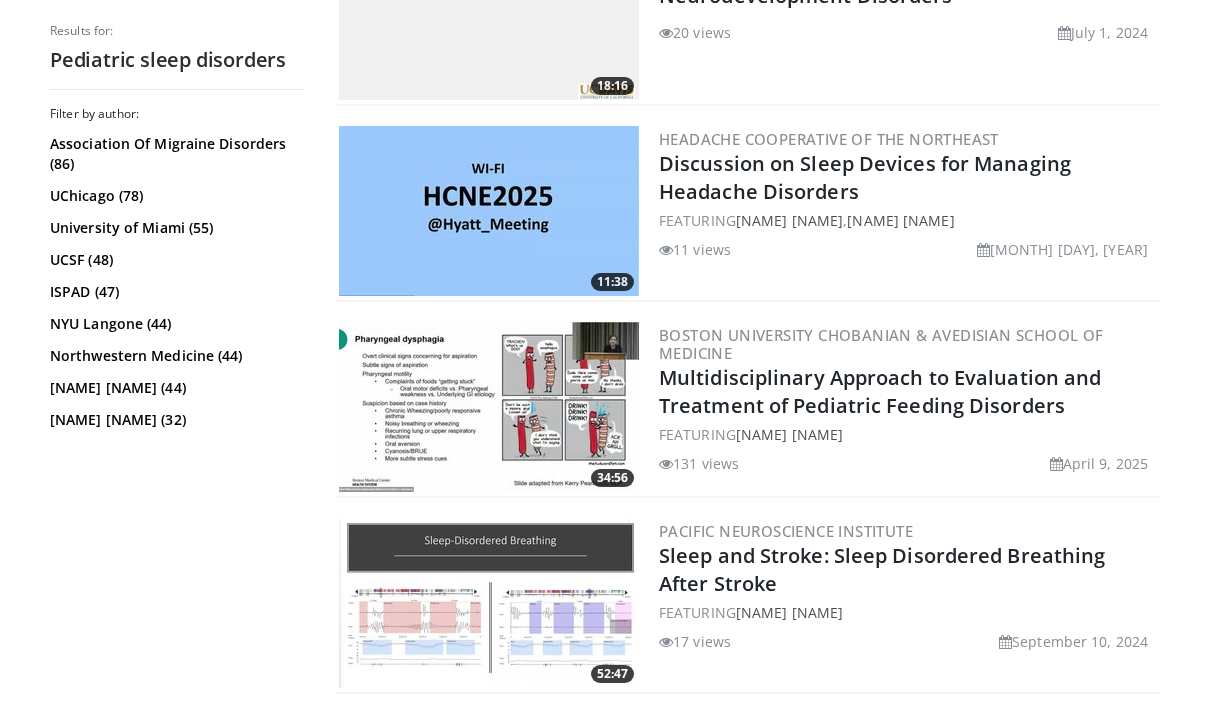 scroll, scrollTop: 4217, scrollLeft: 0, axis: vertical 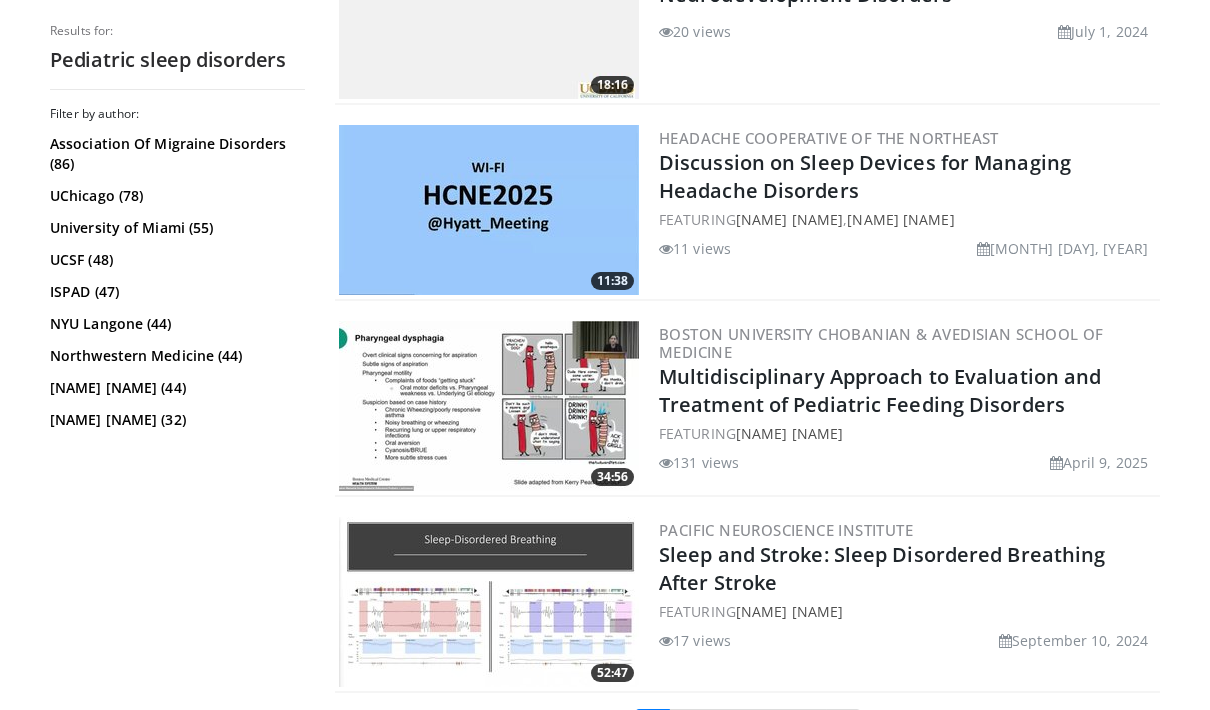 click on "Specialties
Adult & Family Medicine
Allergy, Asthma, Immunology
Anesthesiology
Cardiology
Dental
Dermatology
Endocrinology
Gastroenterology & Hepatology
General Surgery
Hematology & Oncology
Infectious Disease
Nephrology
Neurology
Neurosurgery
Obstetrics & Gynecology
Ophthalmology
Oral Maxillofacial
Orthopaedics
Otolaryngology
Pediatrics
Plastic Surgery
Podiatry
Psychiatry
Pulmonology
Radiation Oncology
Radiology
Rheumatology
Urology" at bounding box center [605, -1628] 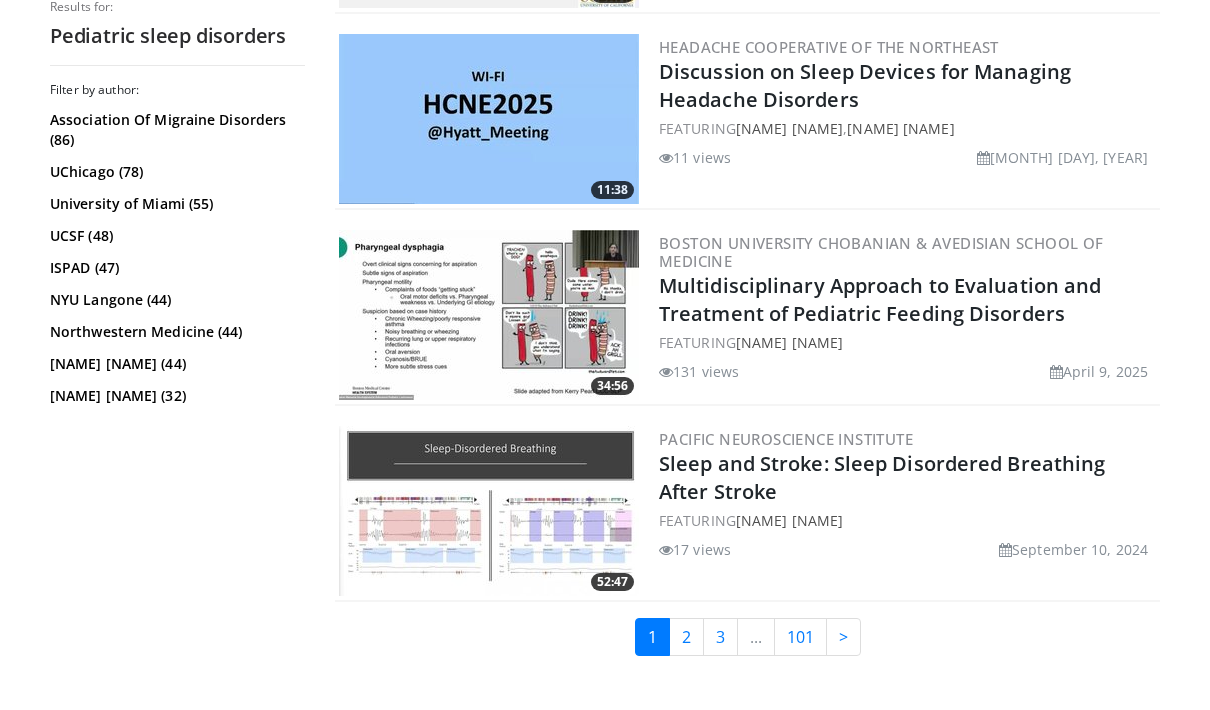scroll, scrollTop: 4311, scrollLeft: 0, axis: vertical 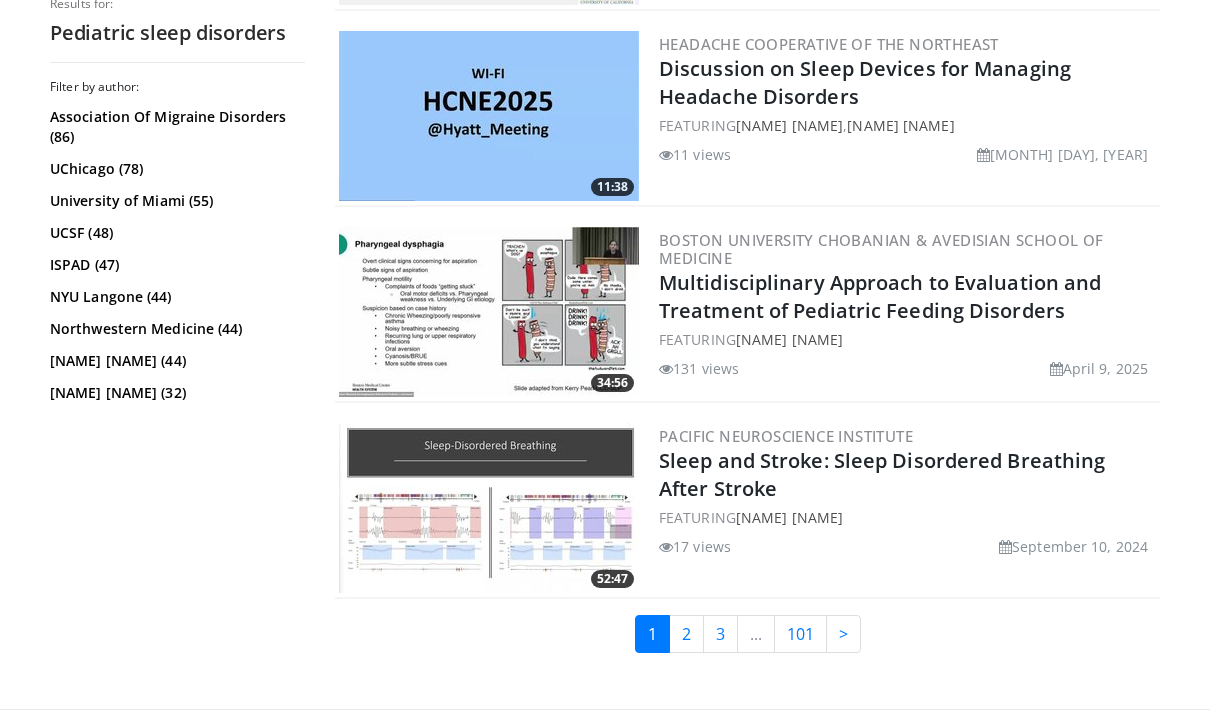 click on "2" at bounding box center (686, 634) 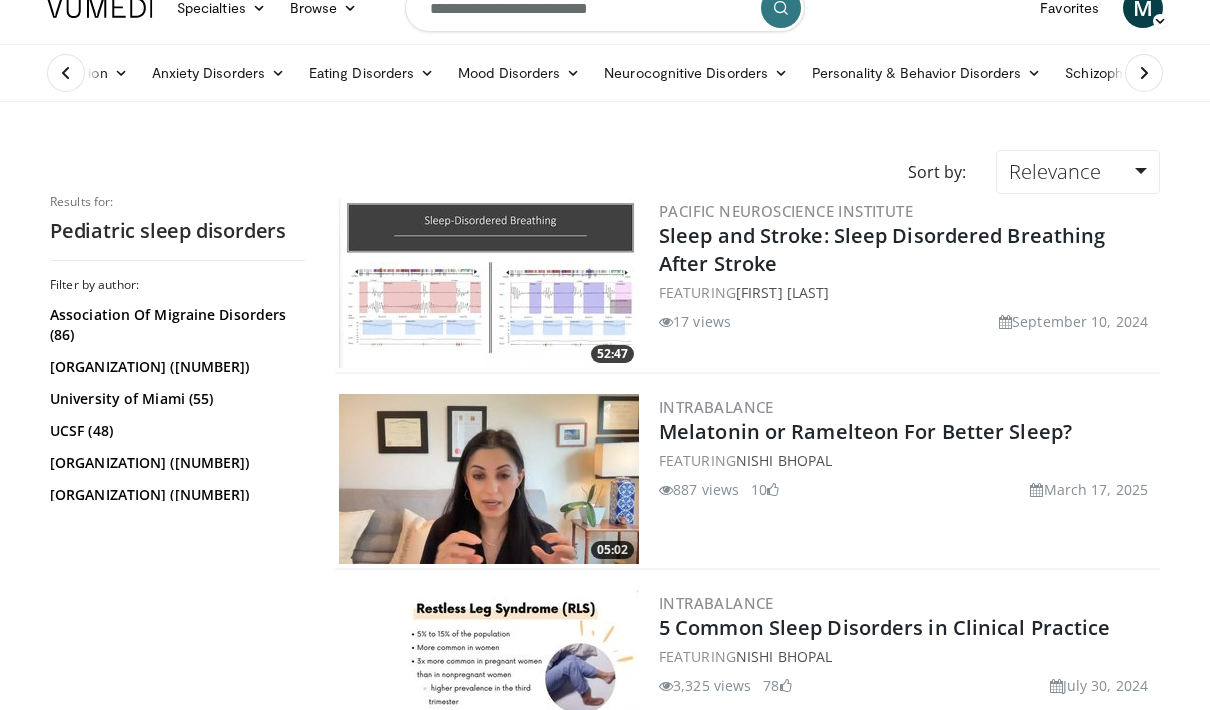 scroll, scrollTop: 0, scrollLeft: 0, axis: both 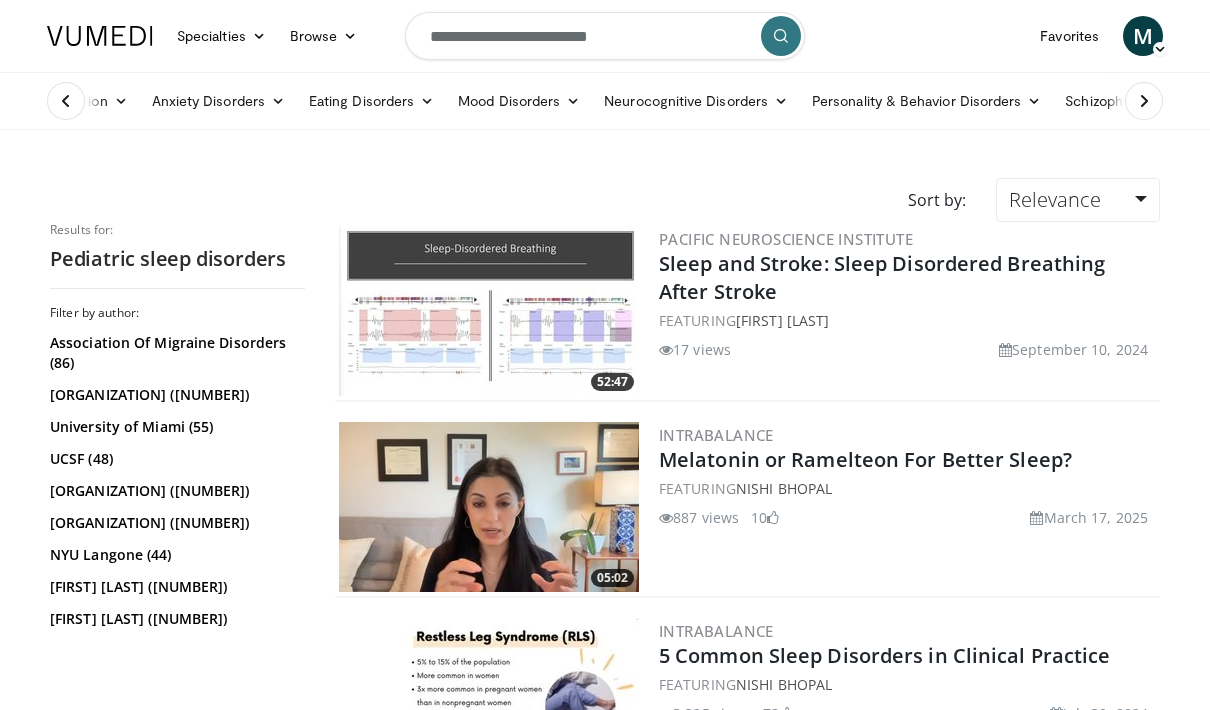 click on "**********" at bounding box center [605, 36] 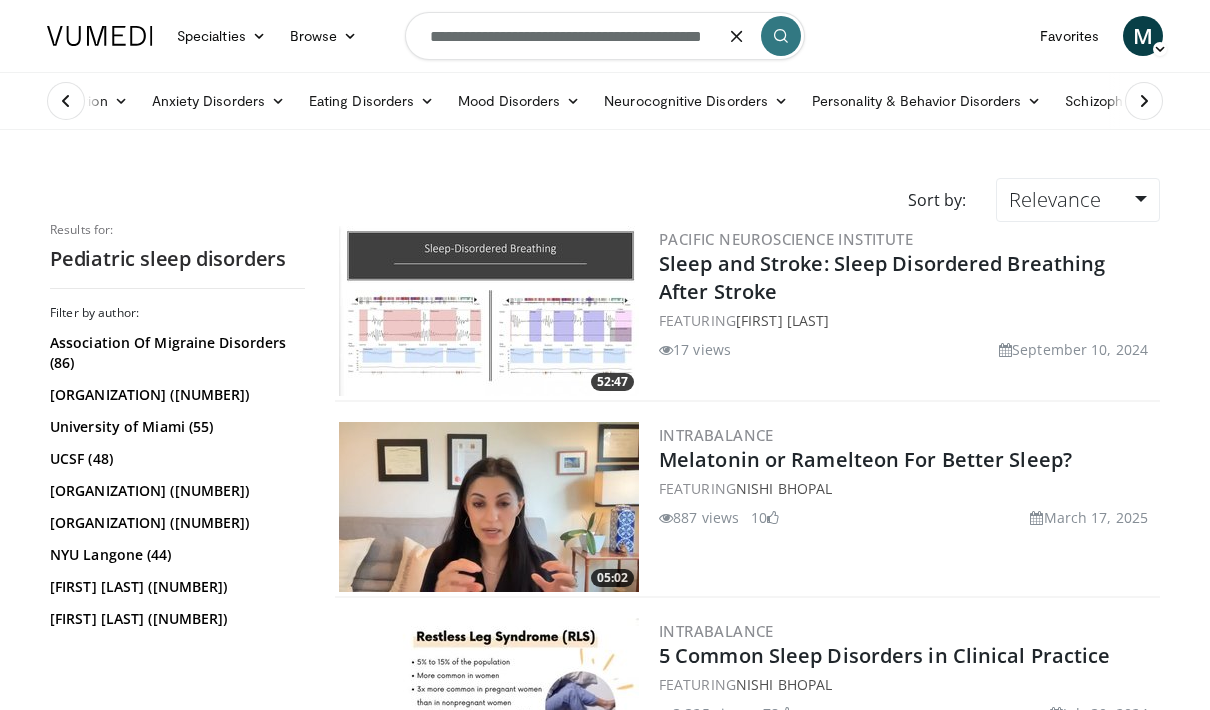 type on "**********" 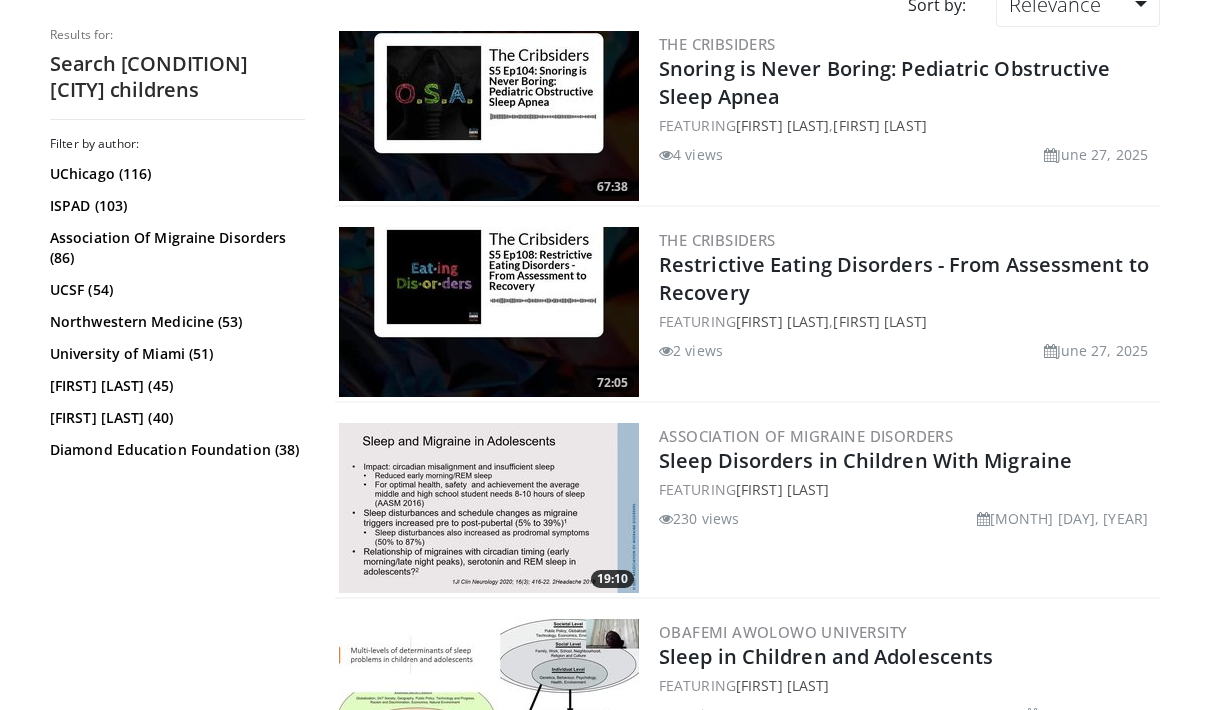 scroll, scrollTop: 0, scrollLeft: 0, axis: both 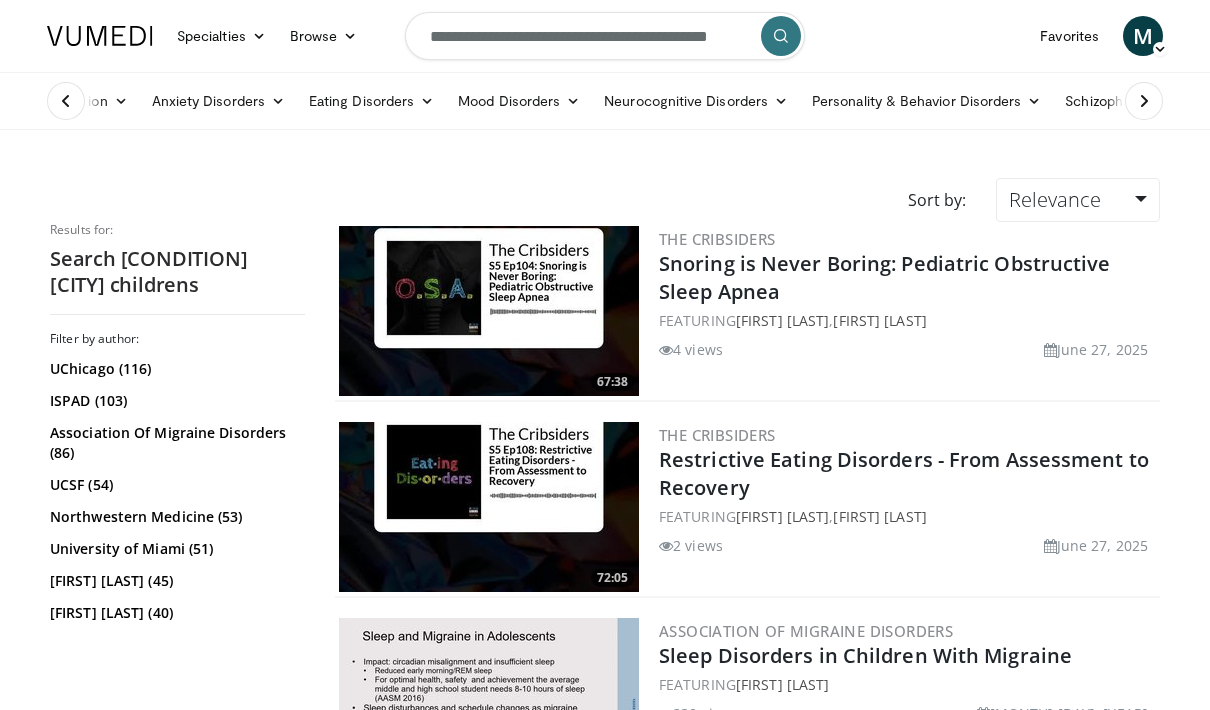 click on "**********" at bounding box center [605, 36] 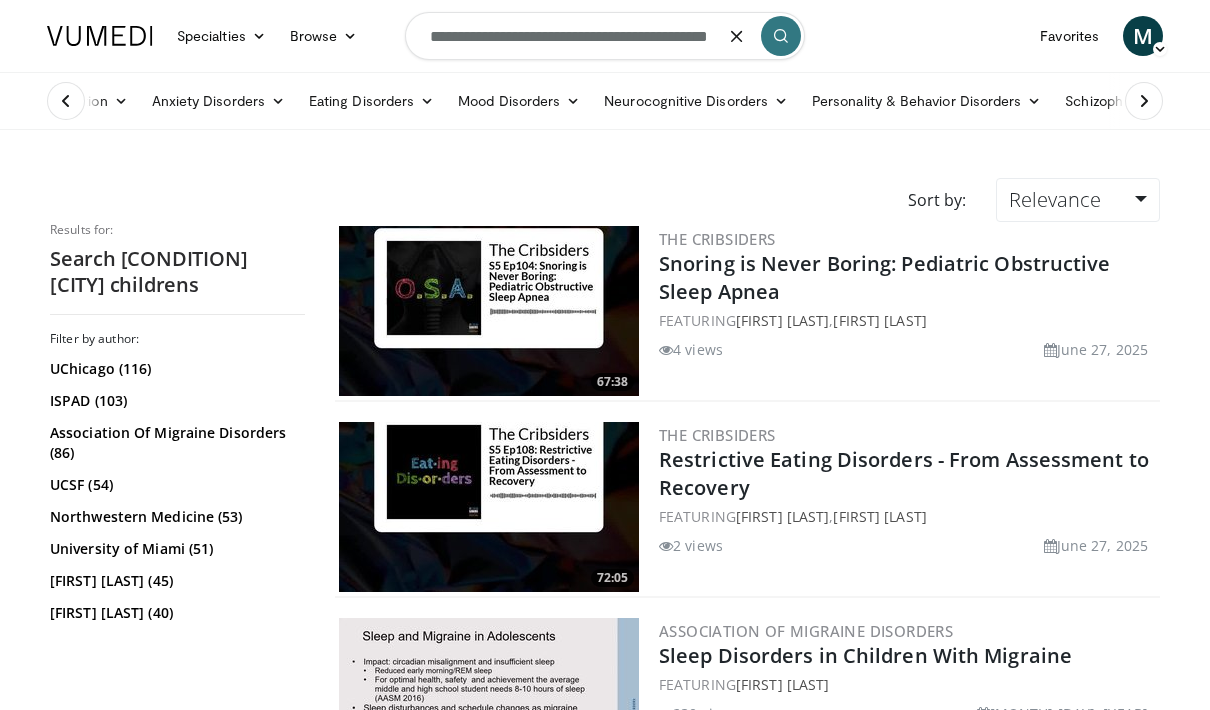 click at bounding box center (737, 36) 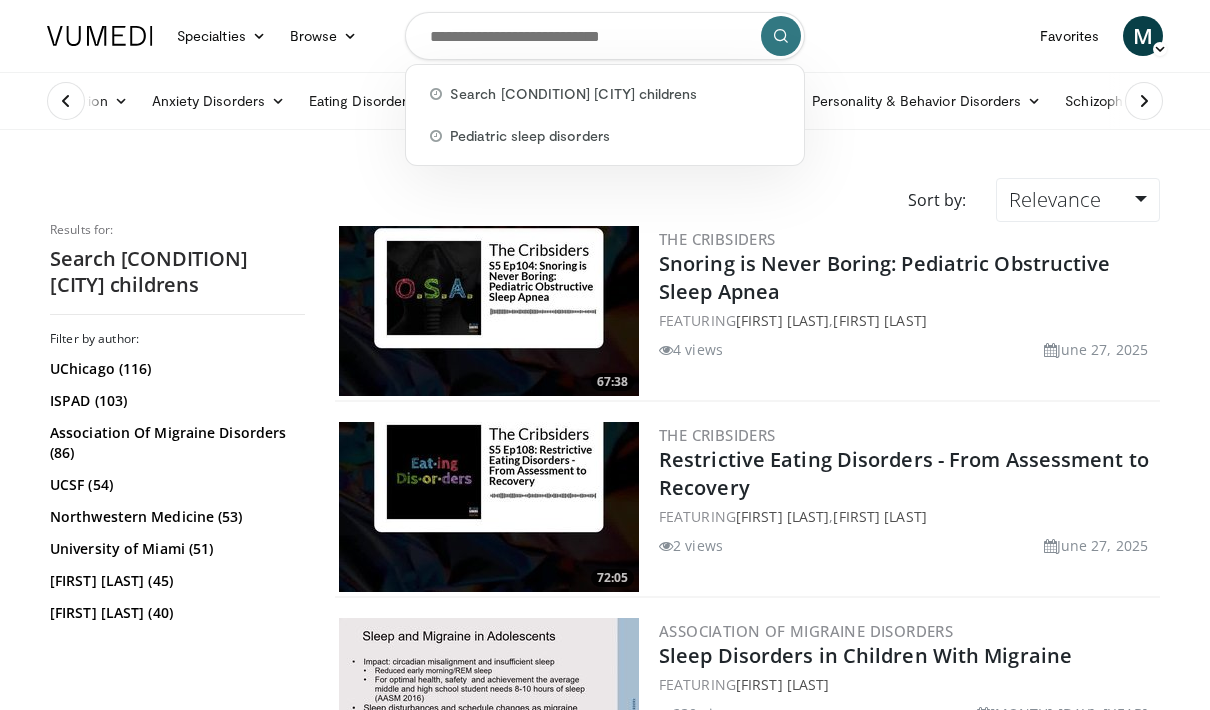 click on "Pediatric sleep disorders" at bounding box center (530, 136) 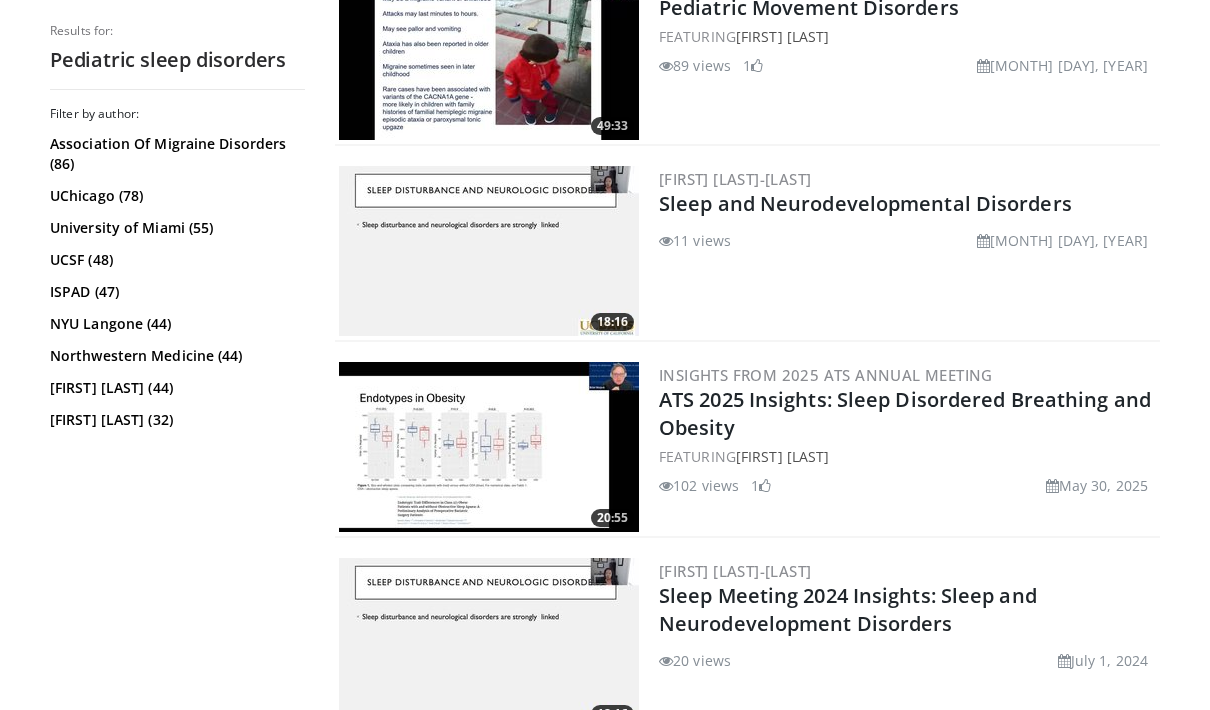 scroll, scrollTop: 3368, scrollLeft: 0, axis: vertical 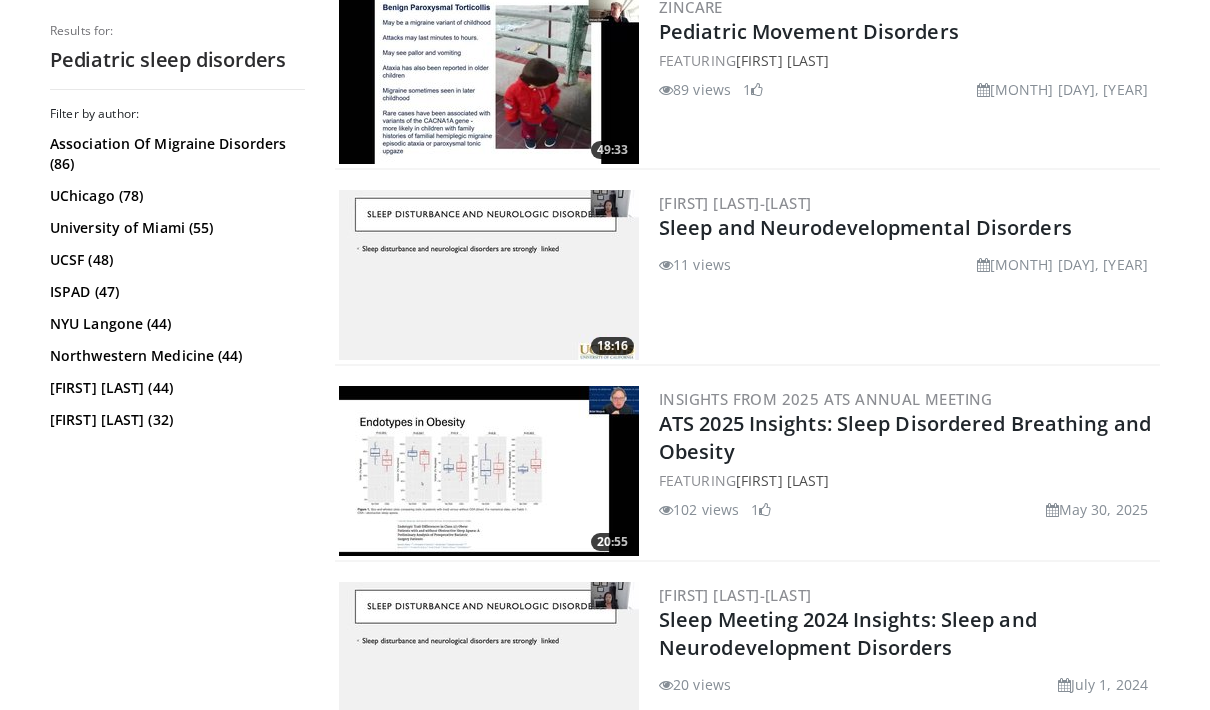 click at bounding box center [489, 79] 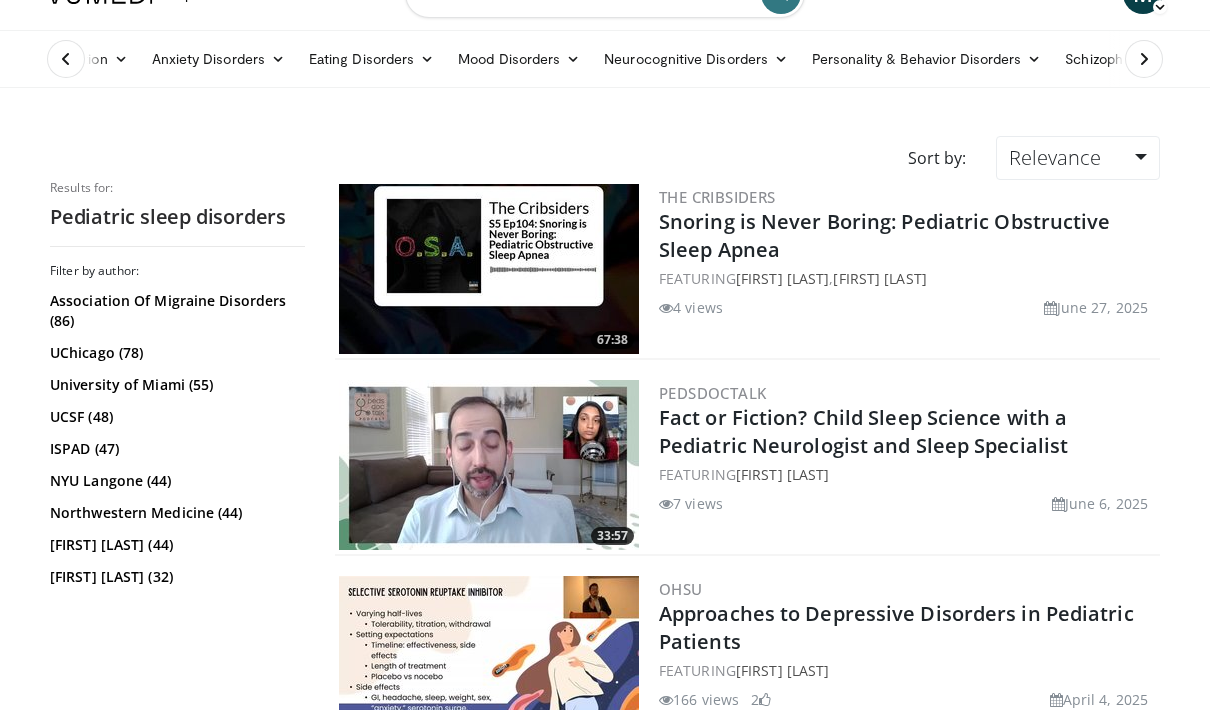 scroll, scrollTop: 0, scrollLeft: 0, axis: both 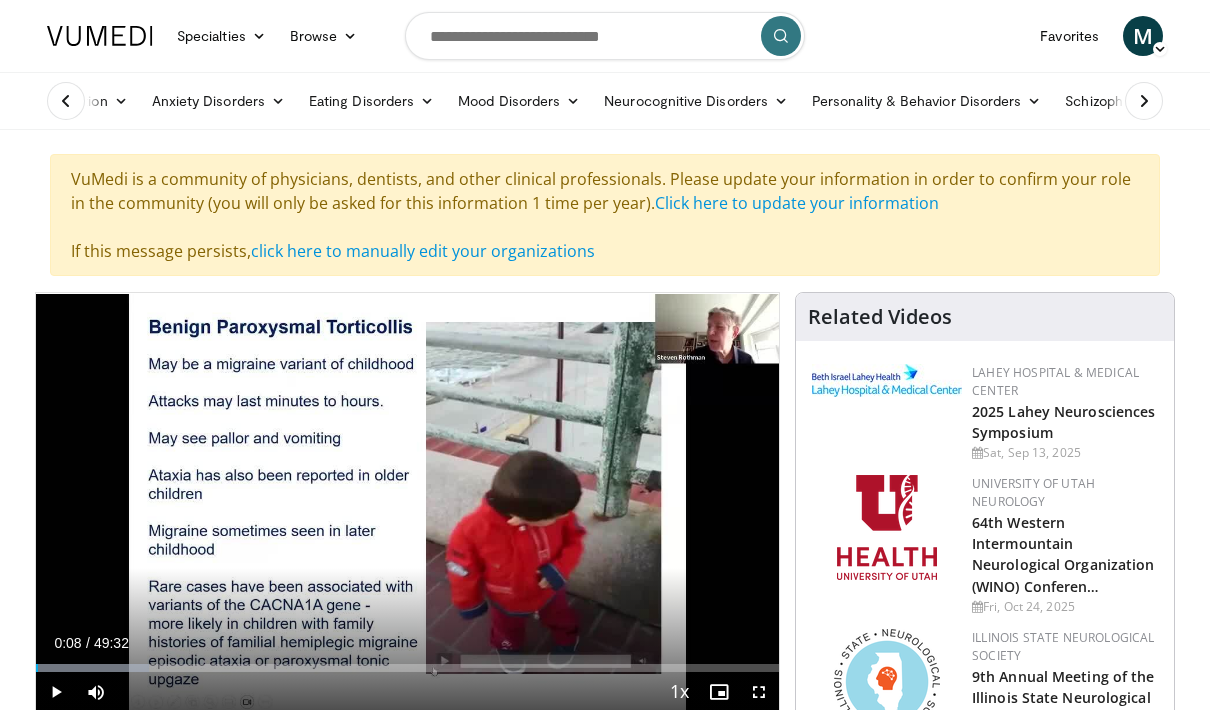 click at bounding box center (605, 36) 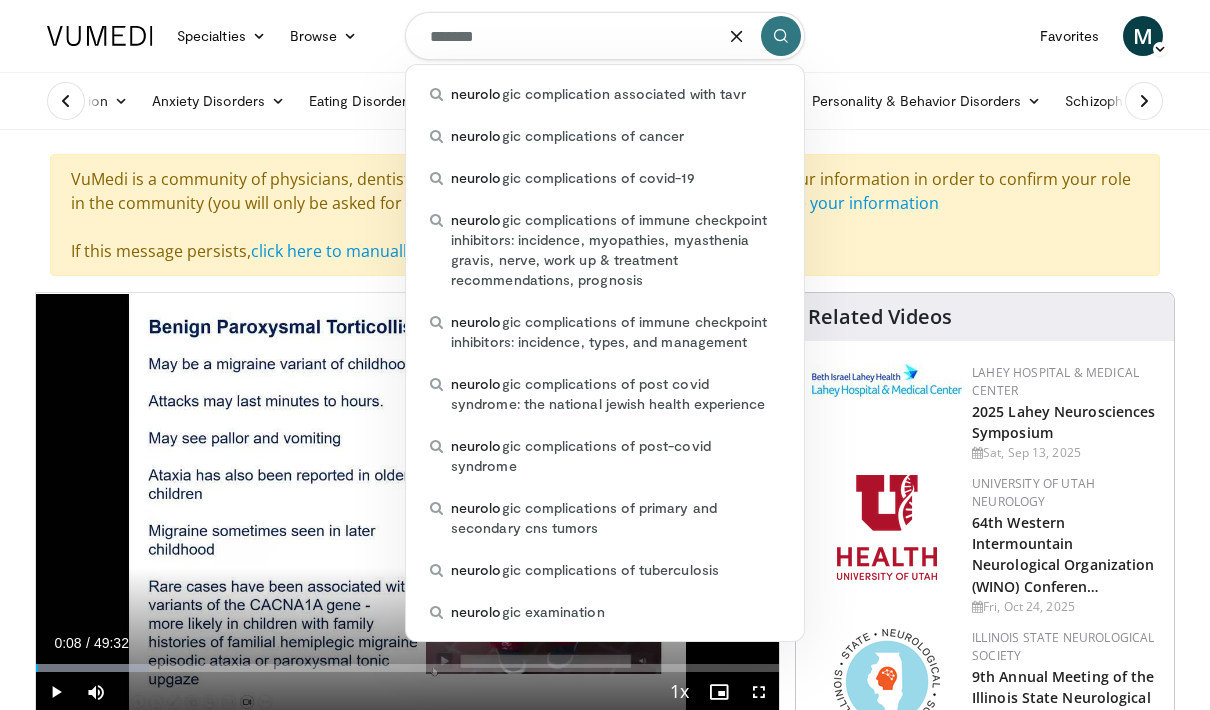 type on "********" 